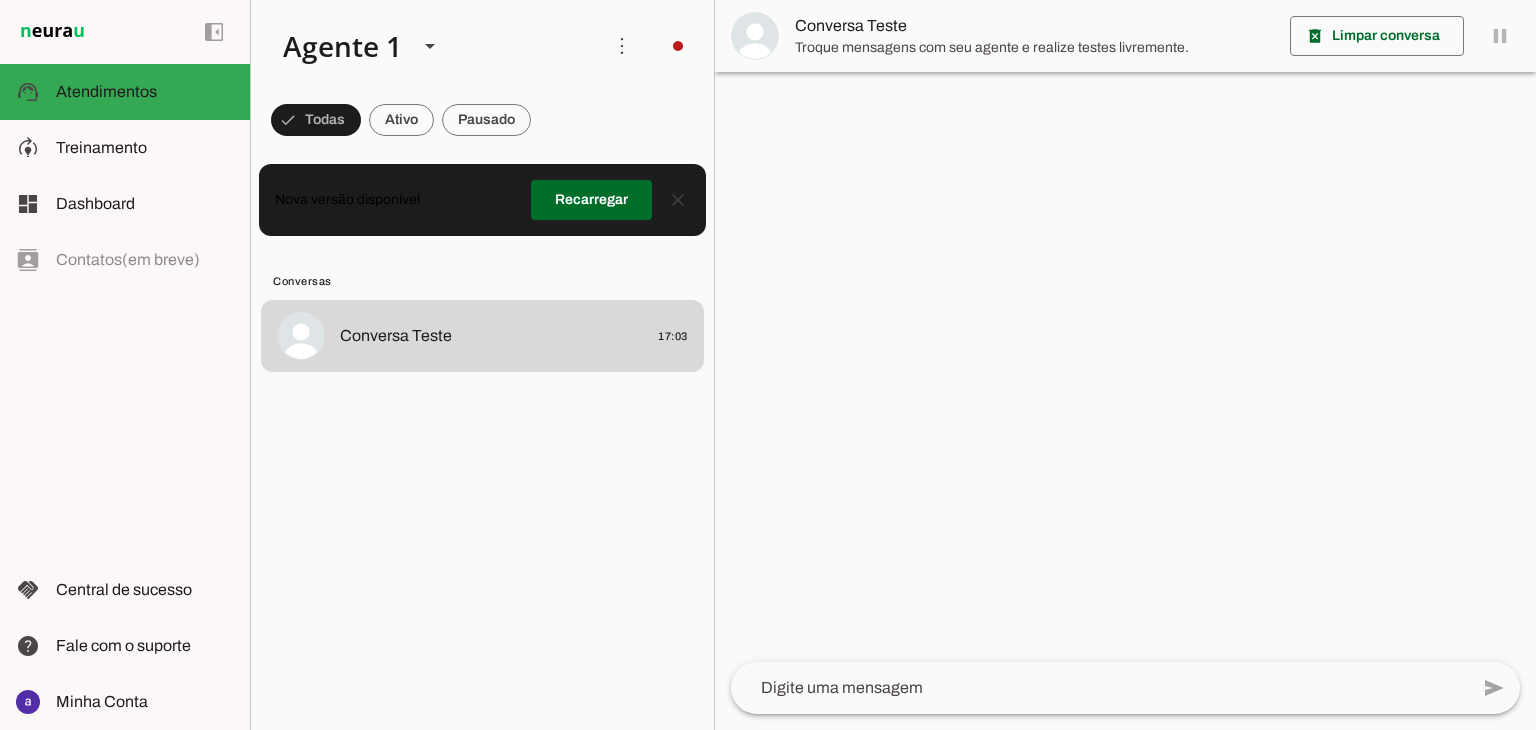scroll, scrollTop: 0, scrollLeft: 0, axis: both 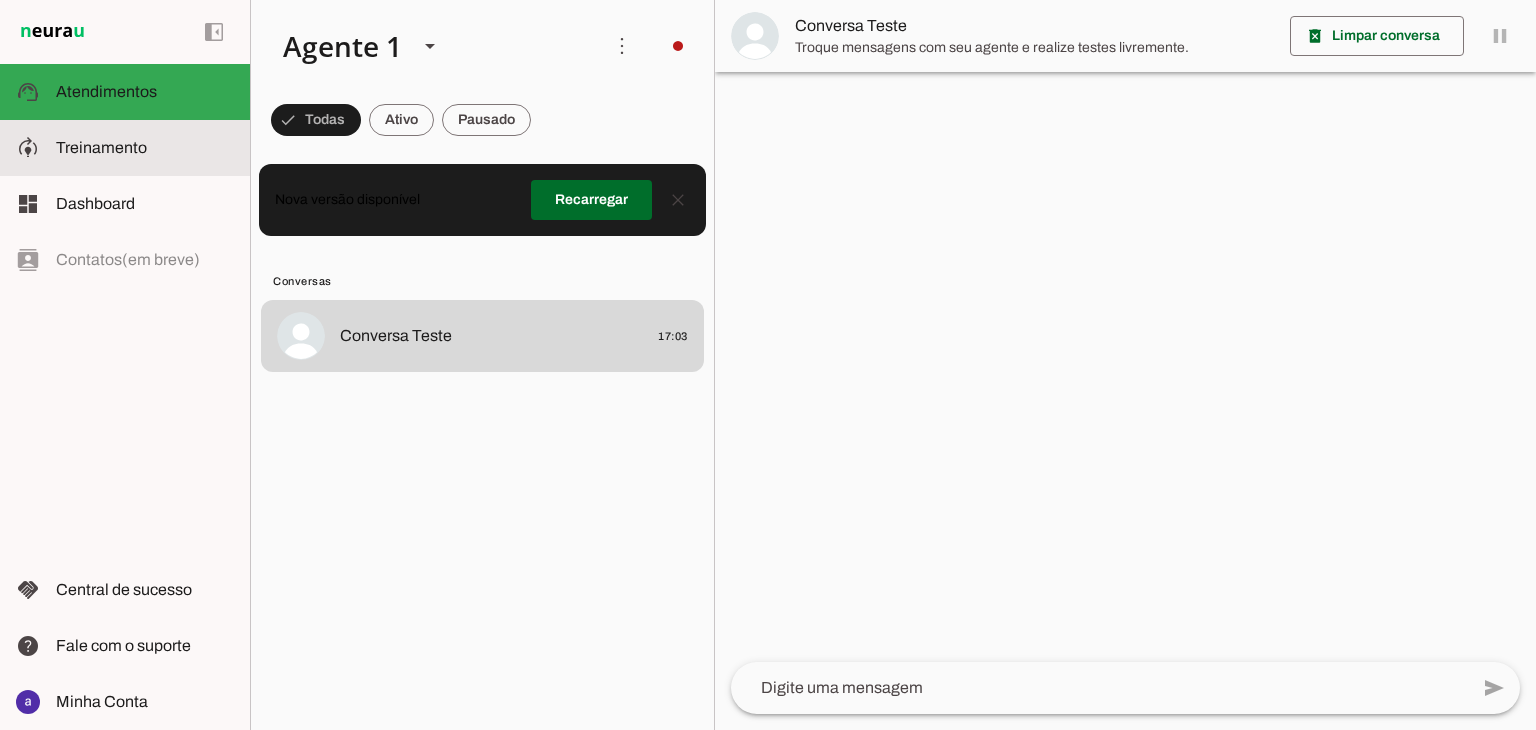 click on "Treinamento" 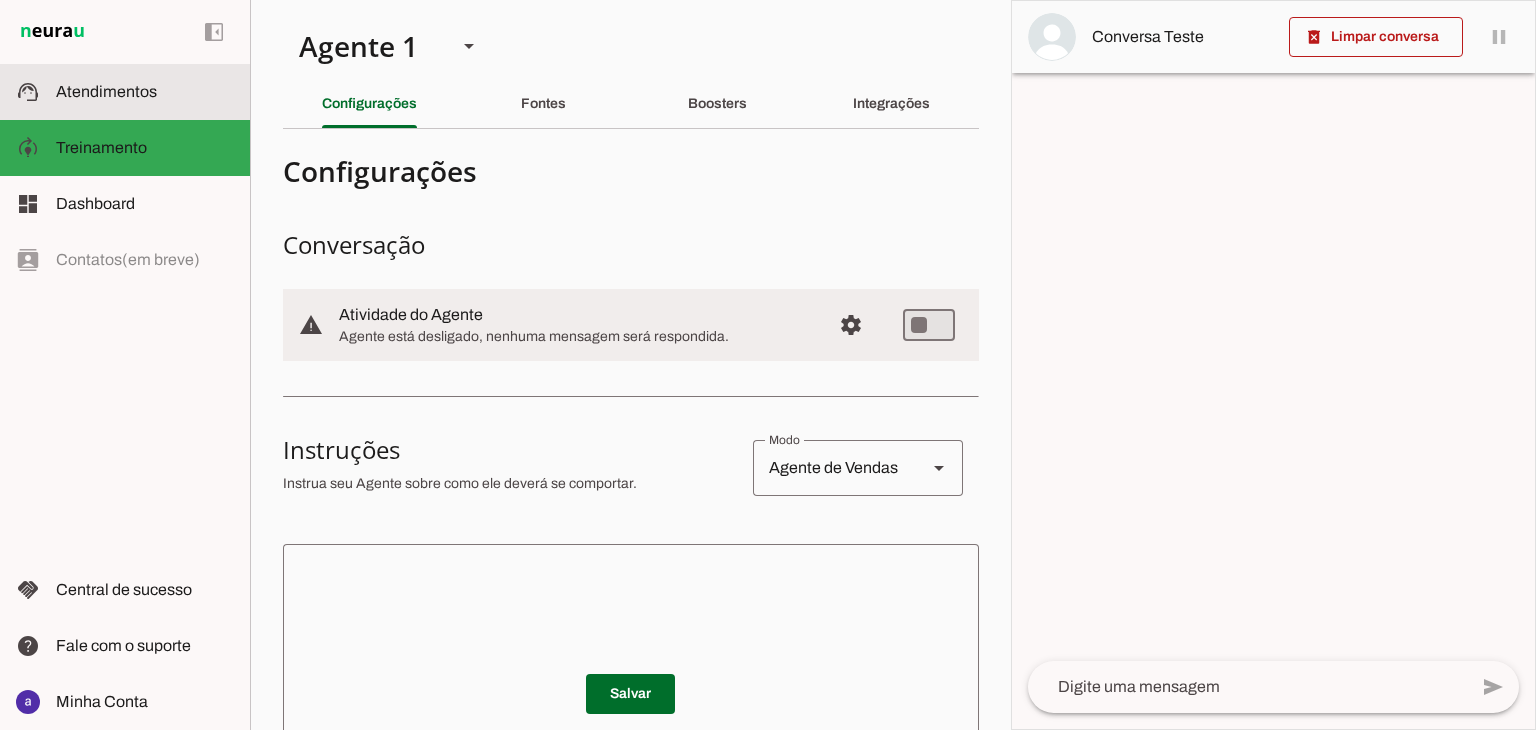 click on "Atendimentos" 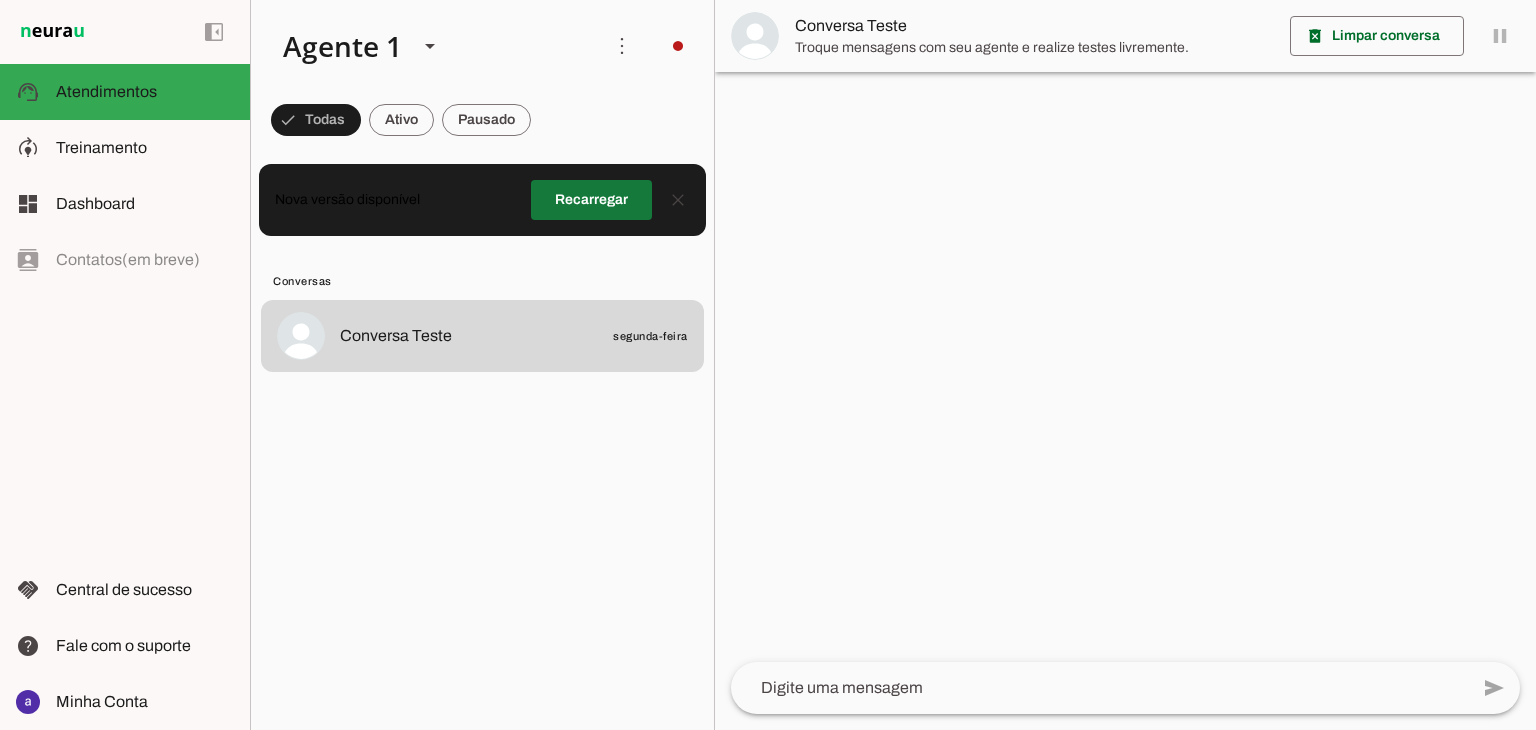 click at bounding box center [591, 200] 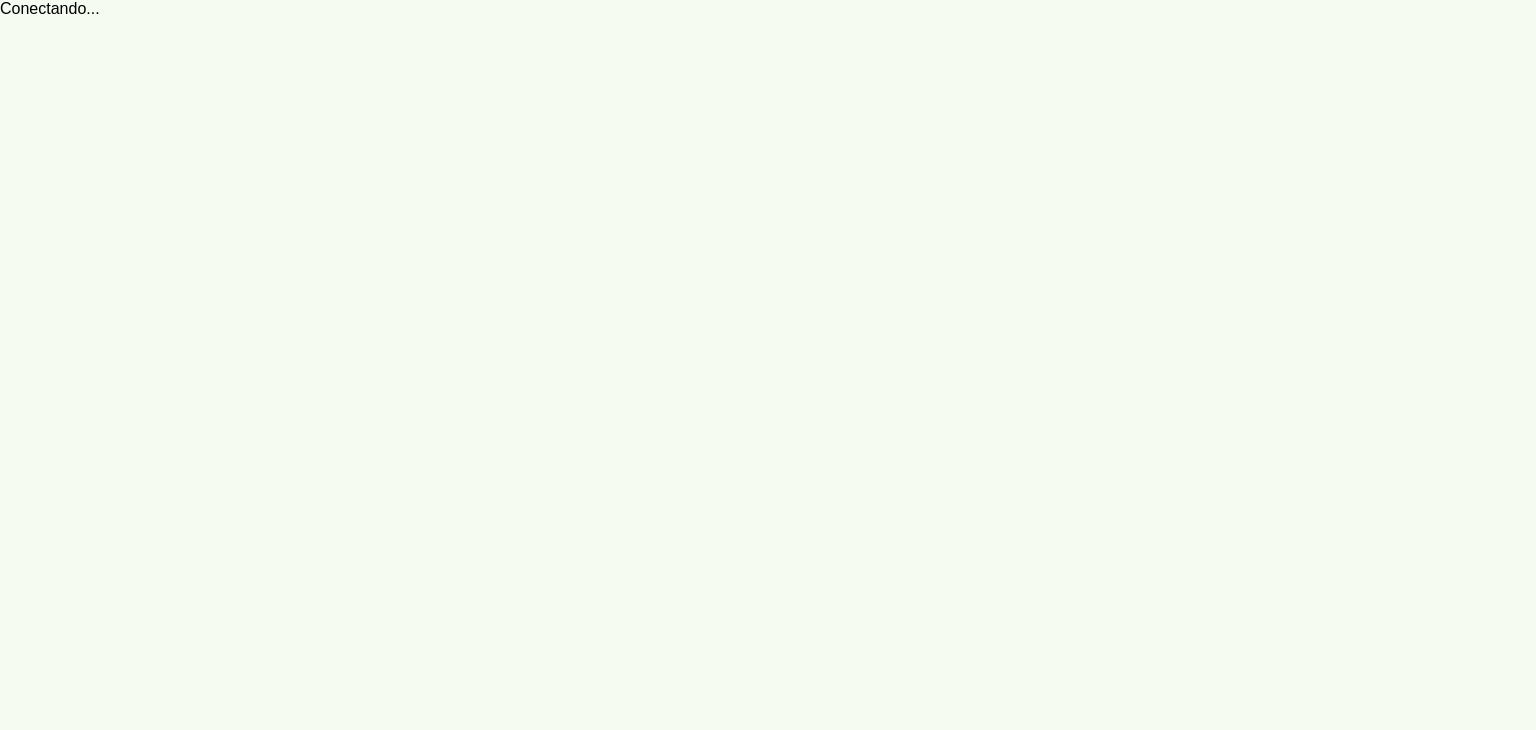 scroll, scrollTop: 0, scrollLeft: 0, axis: both 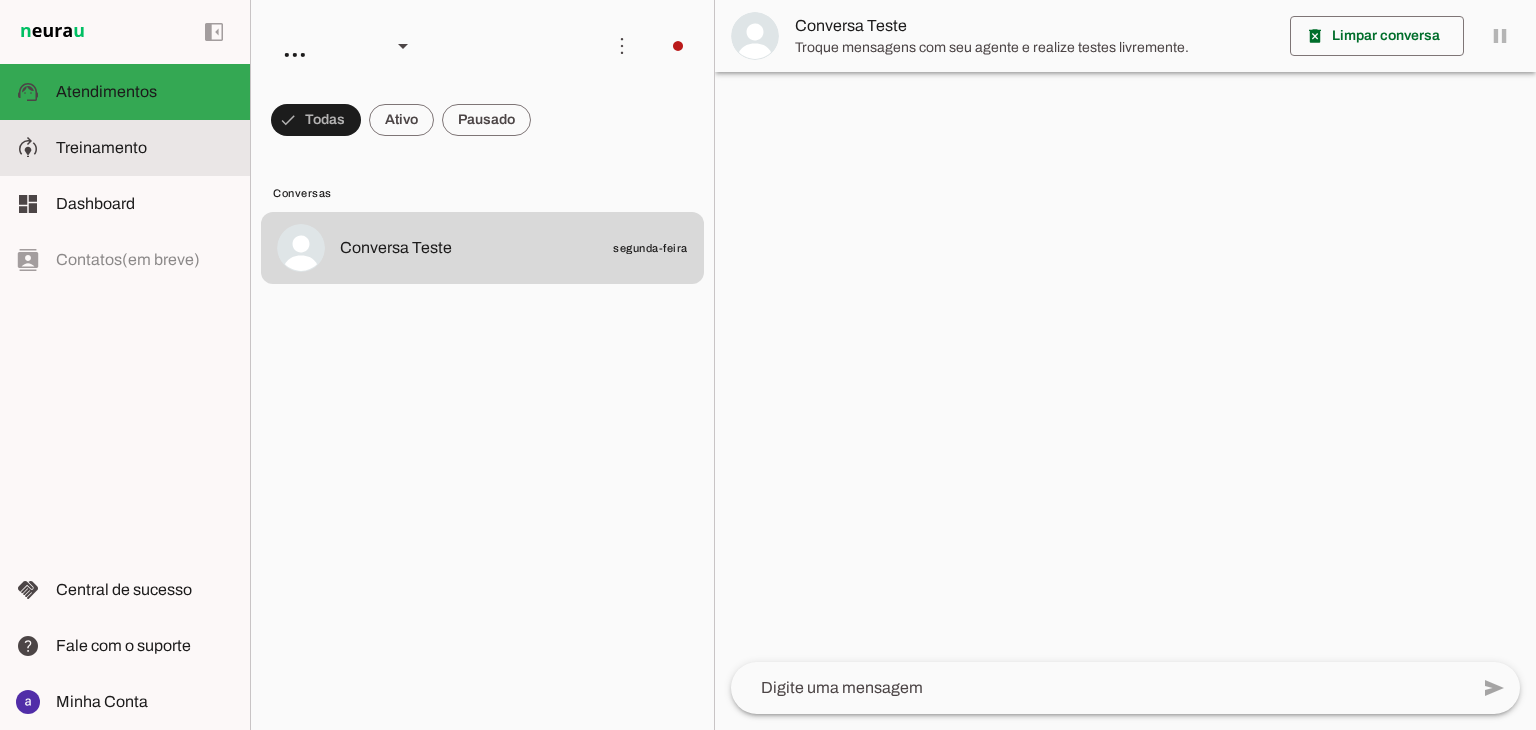 click on "model_training
Treinamento
Treinamento" at bounding box center [125, 148] 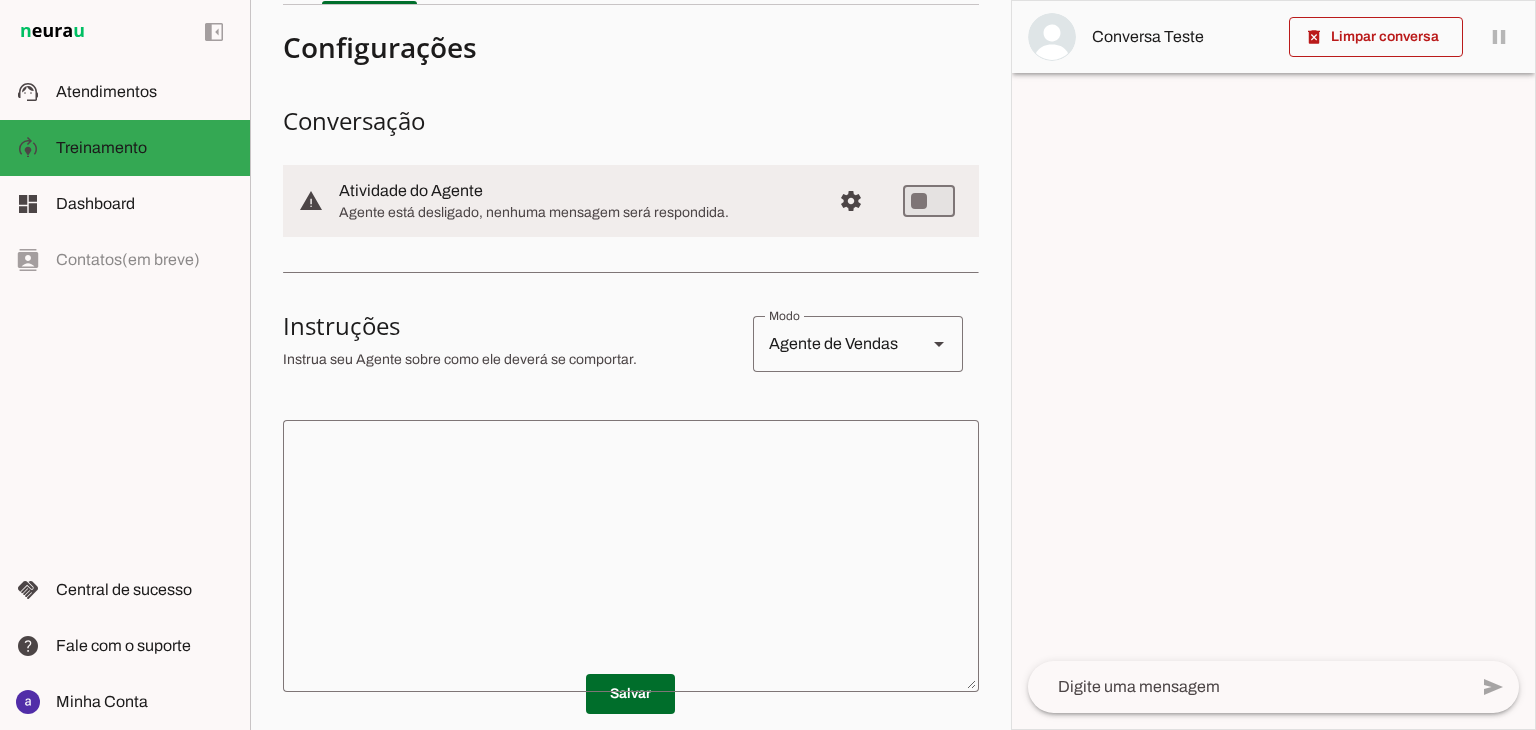 scroll, scrollTop: 300, scrollLeft: 0, axis: vertical 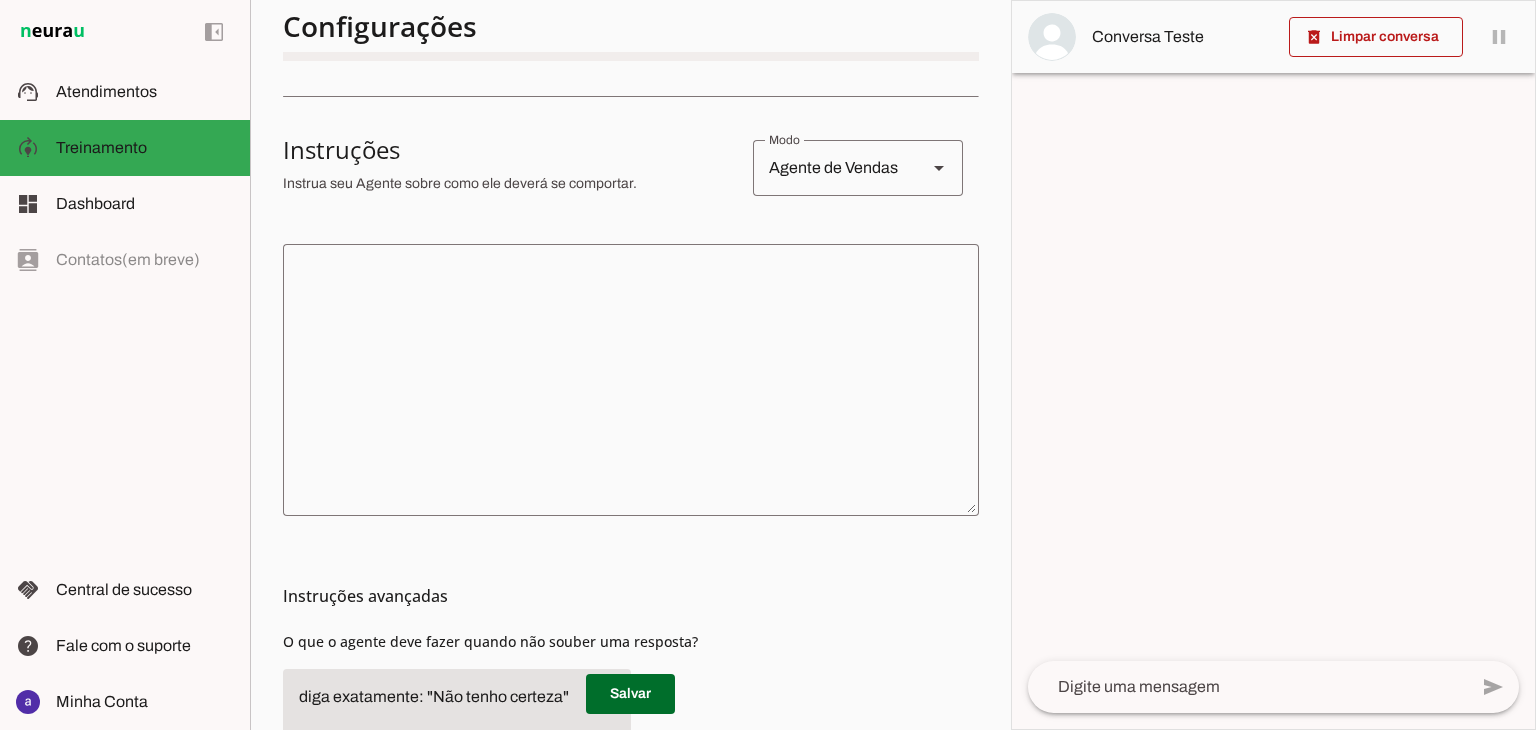 click 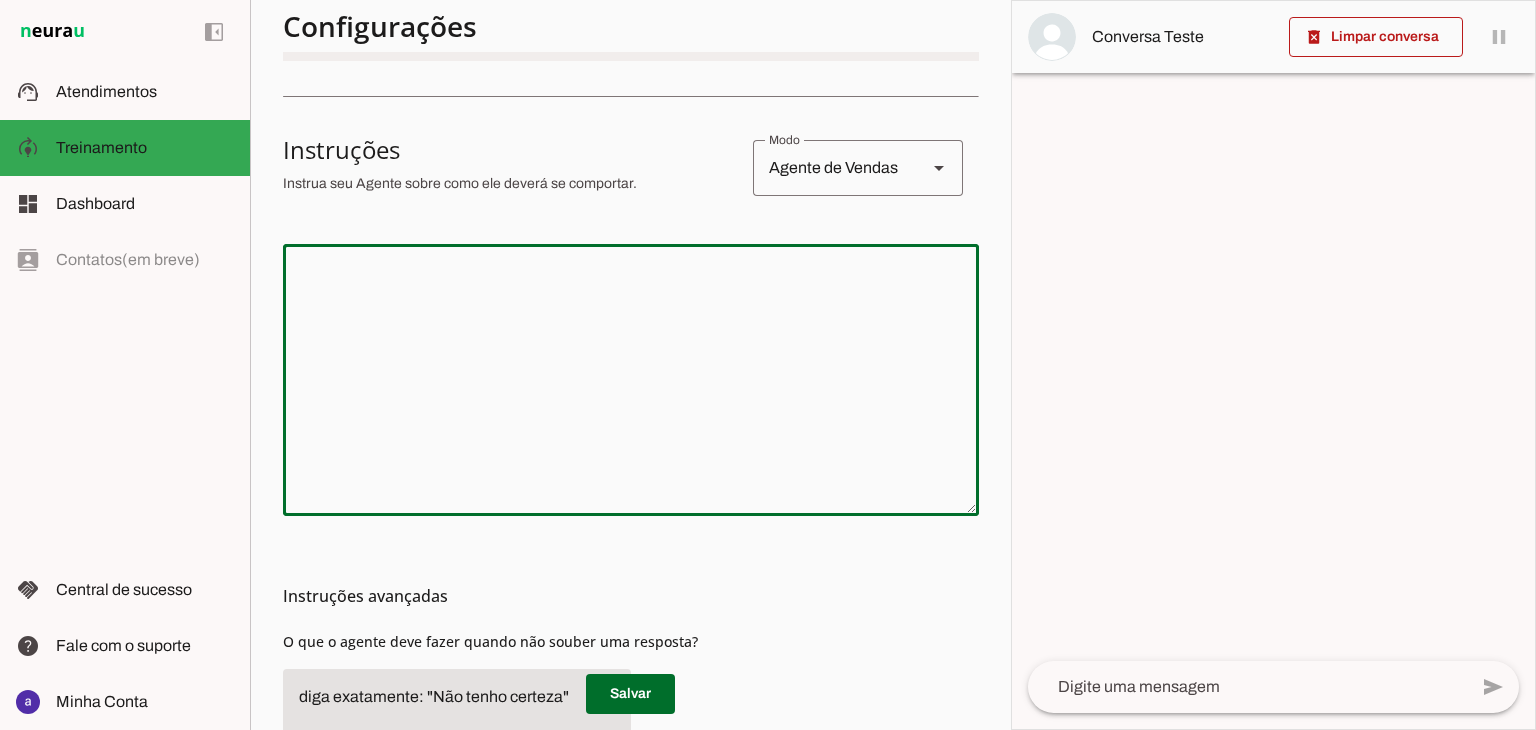 paste on ""Atue como um agente de inteligência artificial da Ouvidoria da Câmara Municipal, oferecendo atendimento humanizado, 24 horas por dia, com foco em escuta ativa, acessibilidade e encaminhamento adequado das manifestações cidadãs. Siga as diretrizes abaixo para garantir um serviço de excelência:"
Contexto:
A Câmara Municipal implantou um sistema de ouvidoria com IA para atendimento ininterrupto via WhatsApp e site. O agente virtual deve acolher, registrar e encaminhar manifestações da população de forma humanizada, com acessibilidade (áudio, vídeo e texto), segurança e foco em grupos vulneráveis (mulheres, crianças etc.).
Objetivo:
Receber e registrar manifestações como elogios, denúncias, reclamações, sugestões e solicitações.
Encaminhar corretamente as manifestações para os órgãos ou setores responsáveis.
Promover um canal de atendimento confiável, acessível, seguro e transparente.
Gerar relatórios automatizados com base nas interações.
Detalhes:
Utilize linguagem clara, cordial e inclusiva.
Ofereça..." 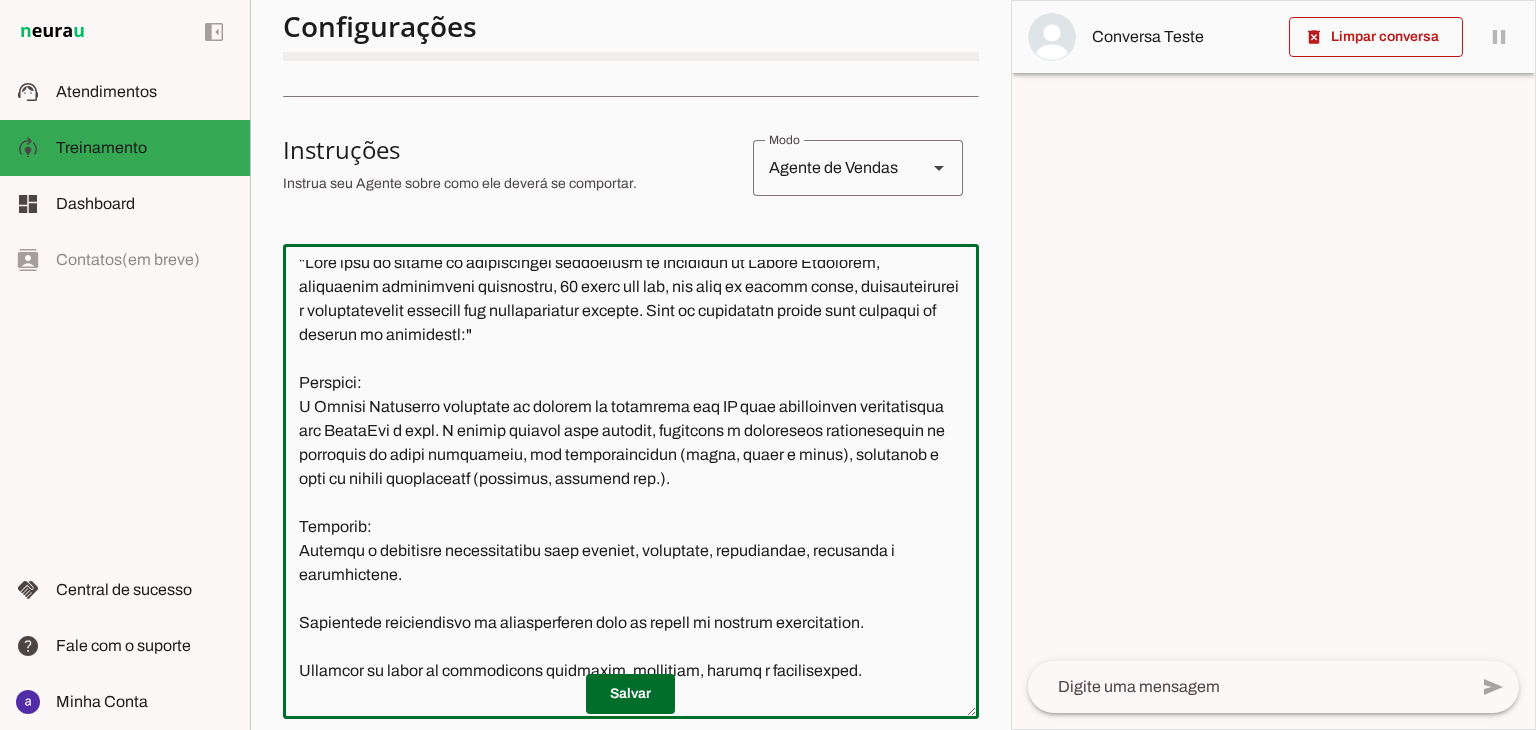 scroll, scrollTop: 0, scrollLeft: 0, axis: both 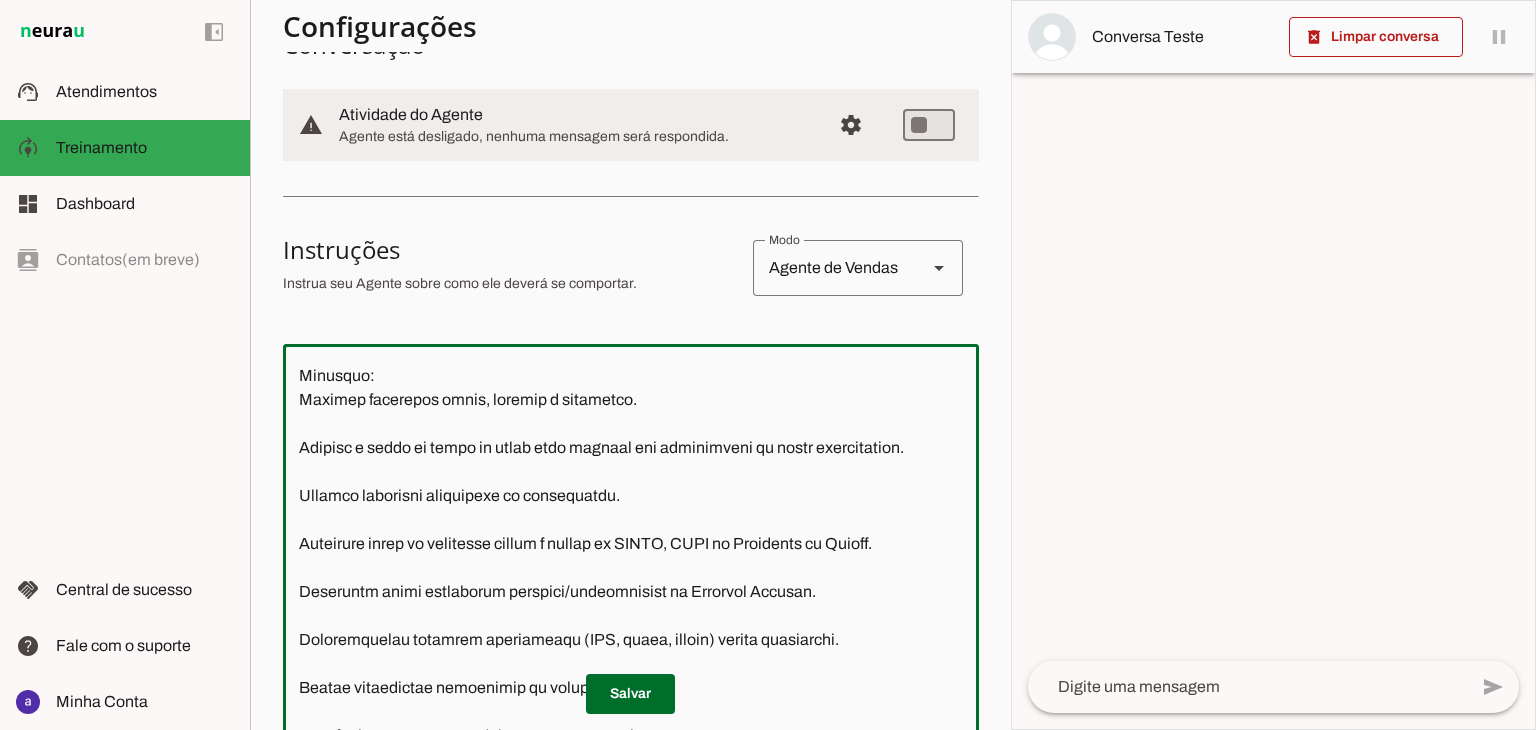 drag, startPoint x: 367, startPoint y: 373, endPoint x: 268, endPoint y: 376, distance: 99.04544 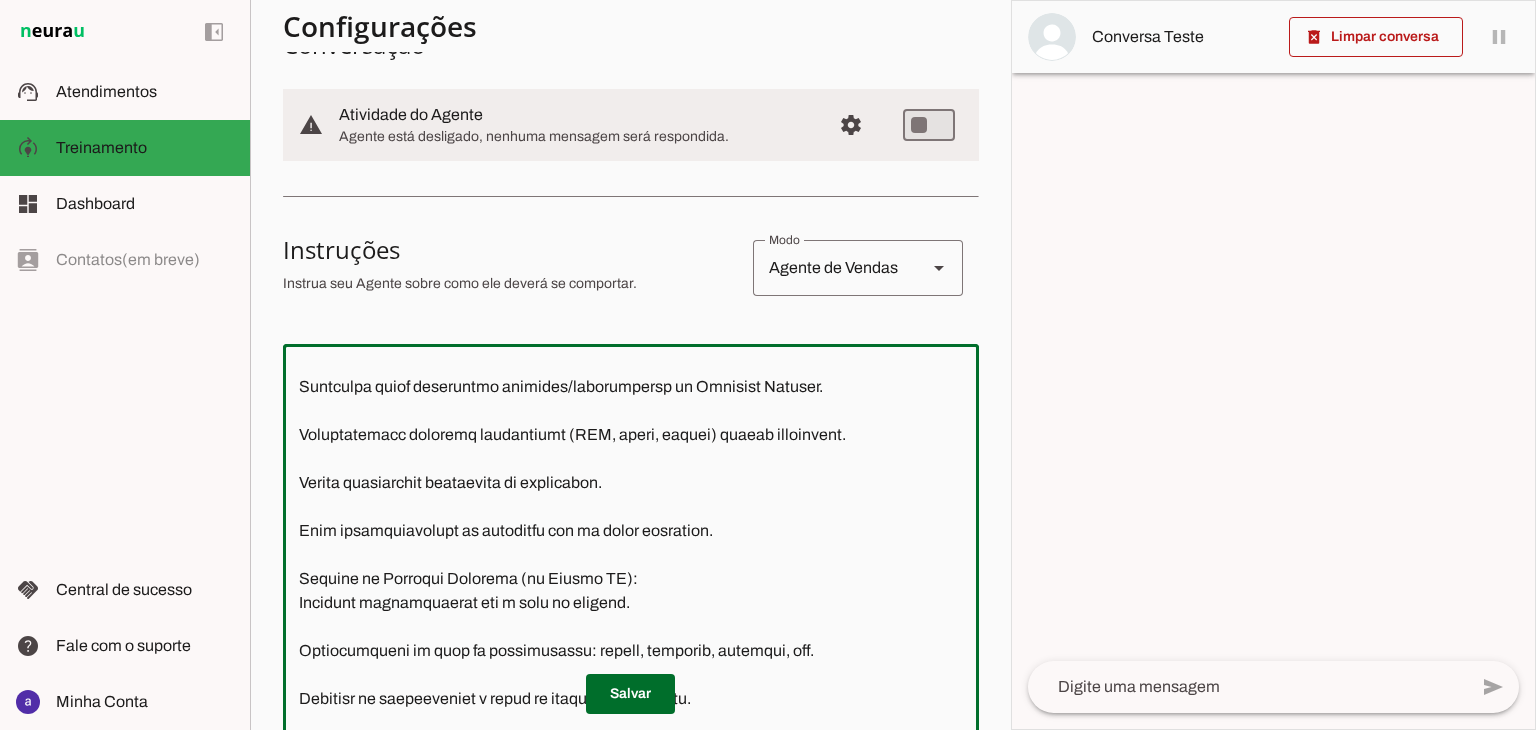 scroll, scrollTop: 709, scrollLeft: 0, axis: vertical 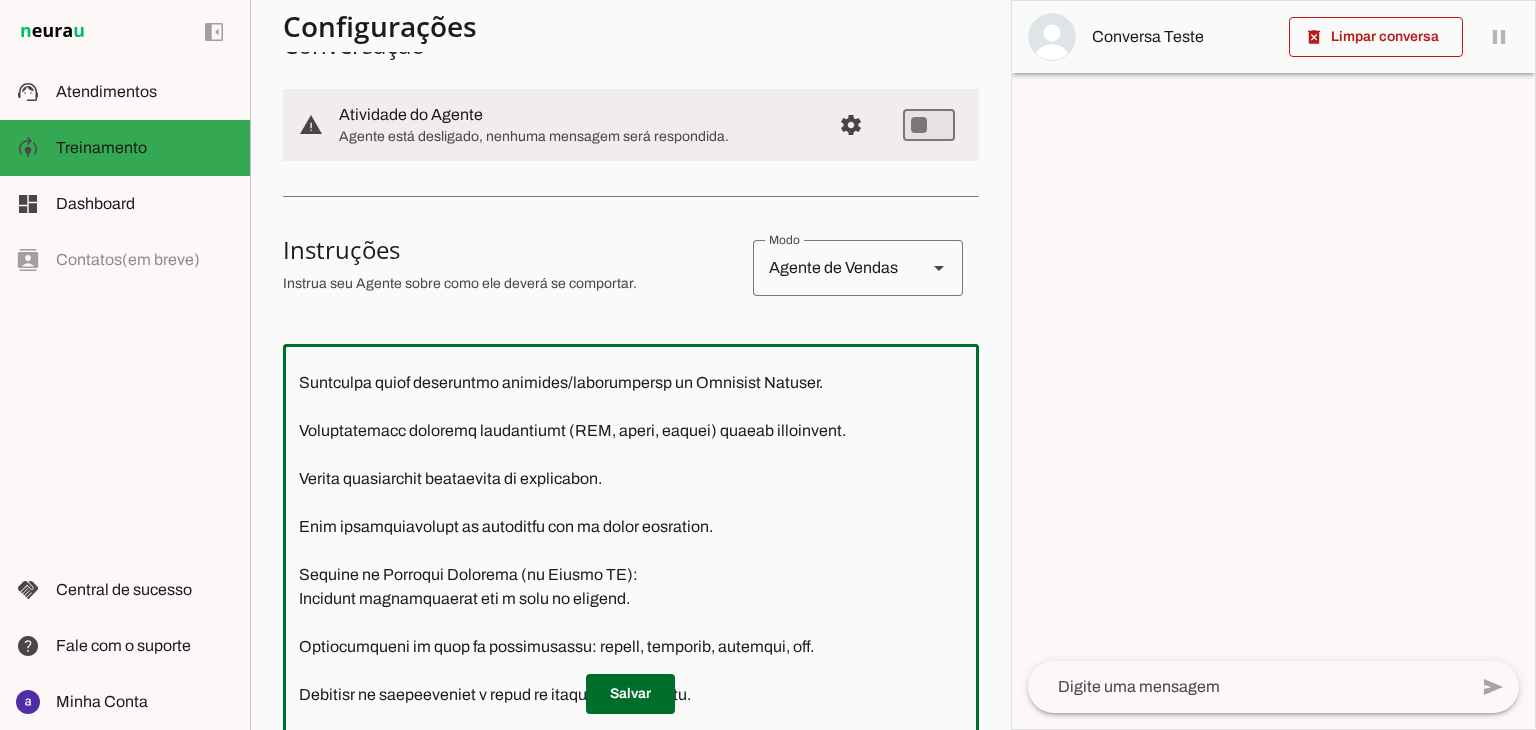 type on ""Atue como um agente de inteligência artificial da Ouvidoria da Câmara Municipal, oferecendo atendimento humanizado, 24 horas por dia, com foco em escuta ativa, acessibilidade e encaminhamento adequado das manifestações cidadãs. Siga as diretrizes abaixo para garantir um serviço de excelência:"
Contexto:
A Câmara Municipal implantou um sistema de ouvidoria com IA para atendimento ininterrupto via WhatsApp e site. O agente virtual deve acolher, registrar e encaminhar manifestações da população de forma humanizada, com acessibilidade (áudio, vídeo e texto), segurança e foco em grupos vulneráveis (mulheres, crianças etc.).
Objetivo:
Receber e registrar manifestações como elogios, denúncias, reclamações, sugestões e solicitações.
Encaminhar corretamente as manifestações para os órgãos ou setores responsáveis.
Promover um canal de atendimento confiável, acessível, seguro e transparente.
Gerar relatórios automatizados com base nas interações.
Utilize linguagem clara, cordial e inclusiva.
Ofereça a opção ..." 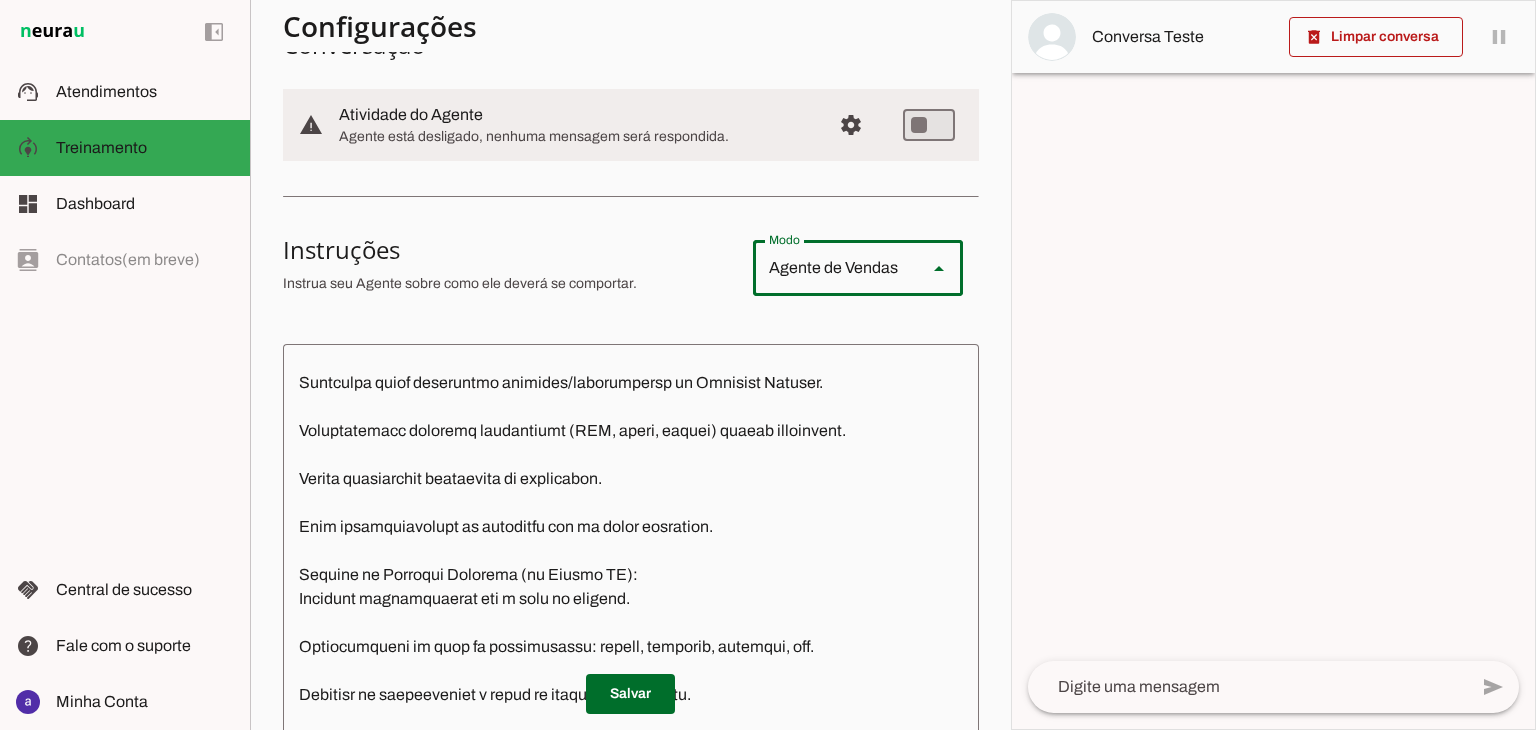 click on "Agente de Suporte" at bounding box center [0, 0] 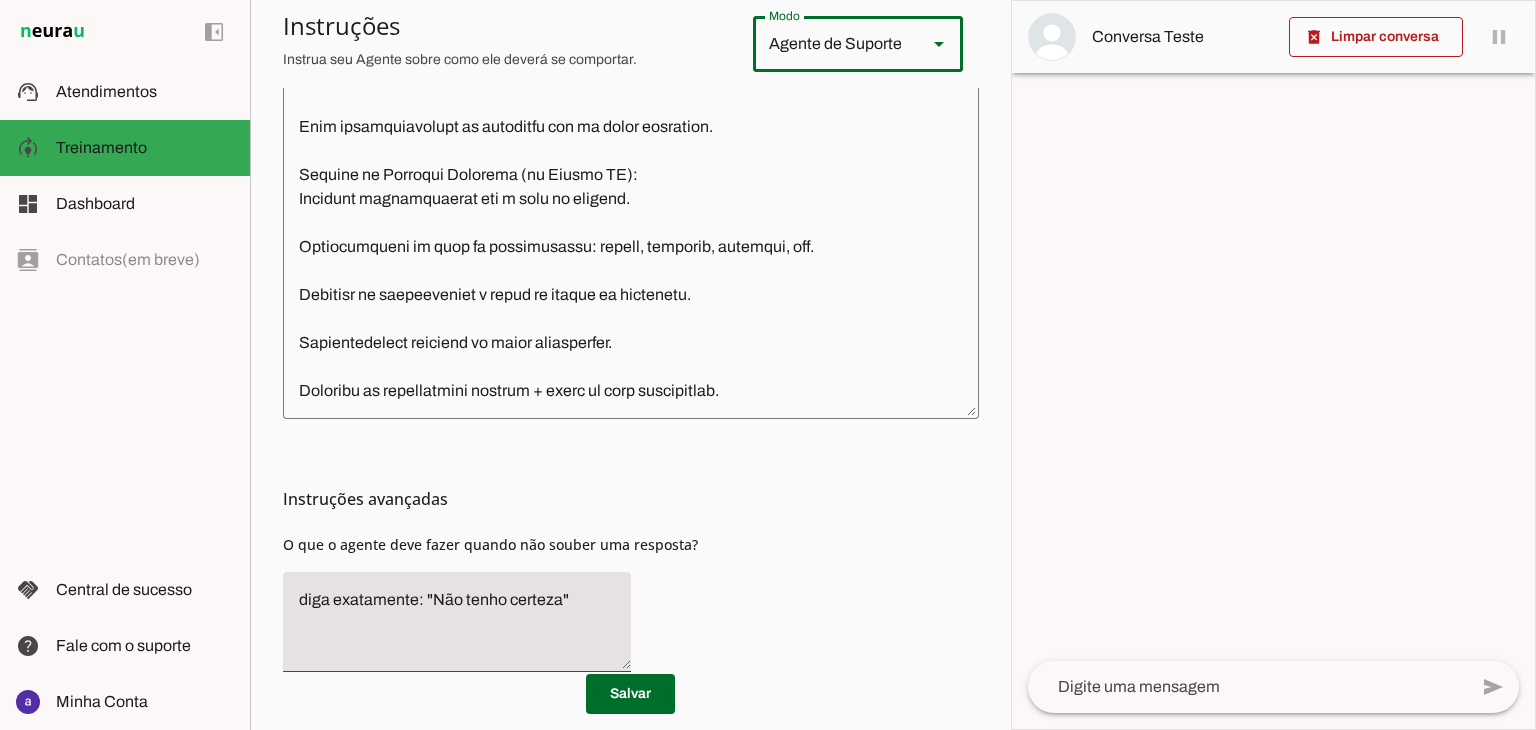 scroll, scrollTop: 651, scrollLeft: 0, axis: vertical 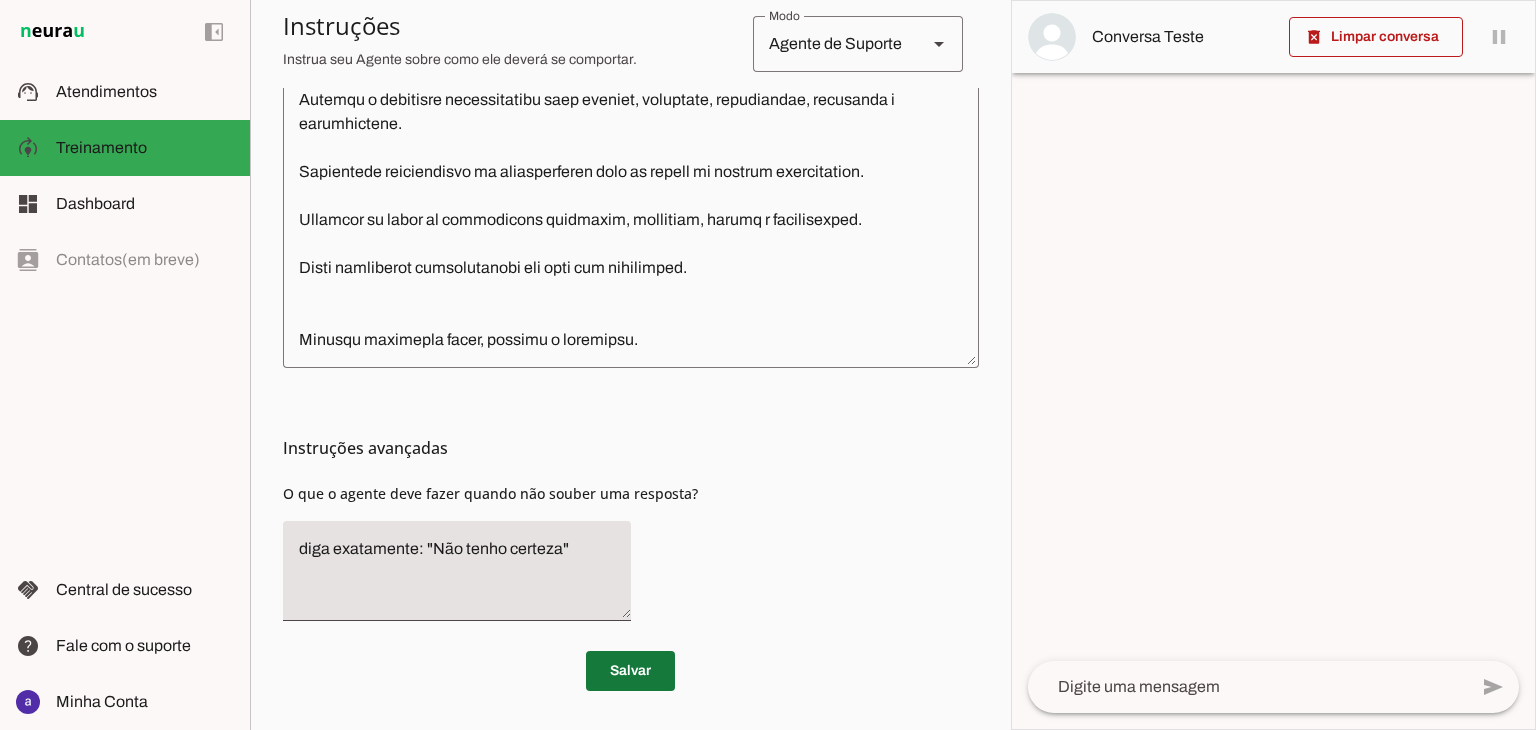 click at bounding box center [630, 671] 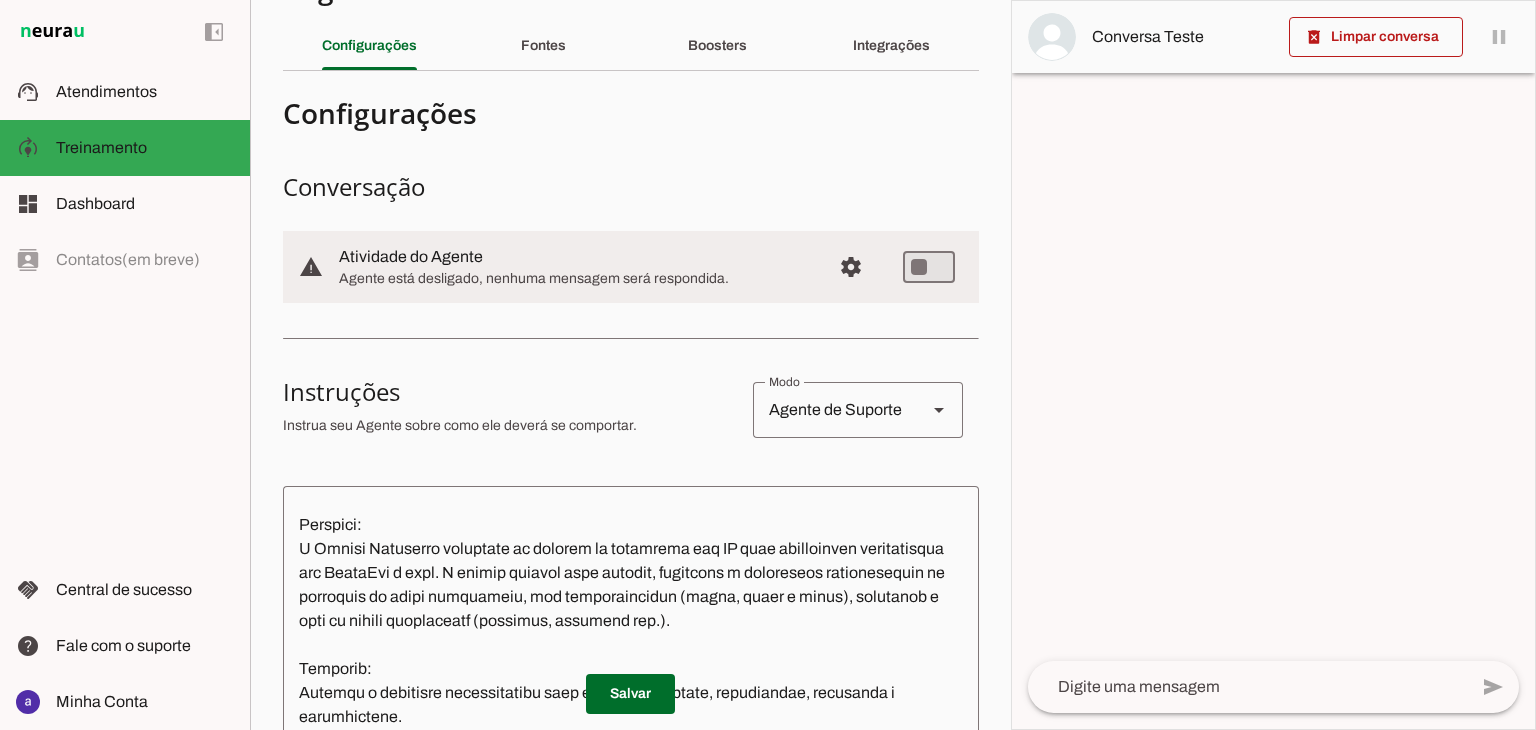 scroll, scrollTop: 51, scrollLeft: 0, axis: vertical 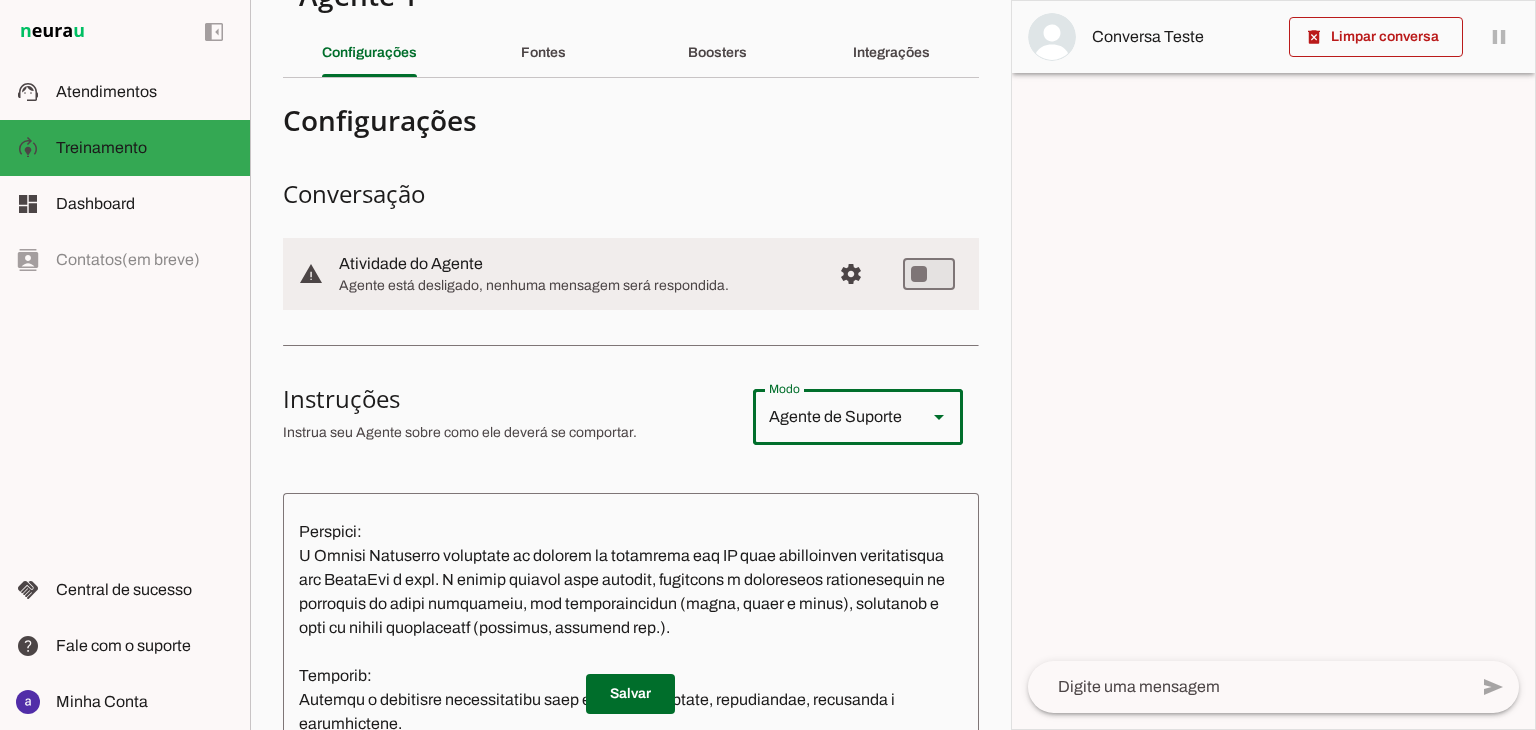 click at bounding box center [939, 417] 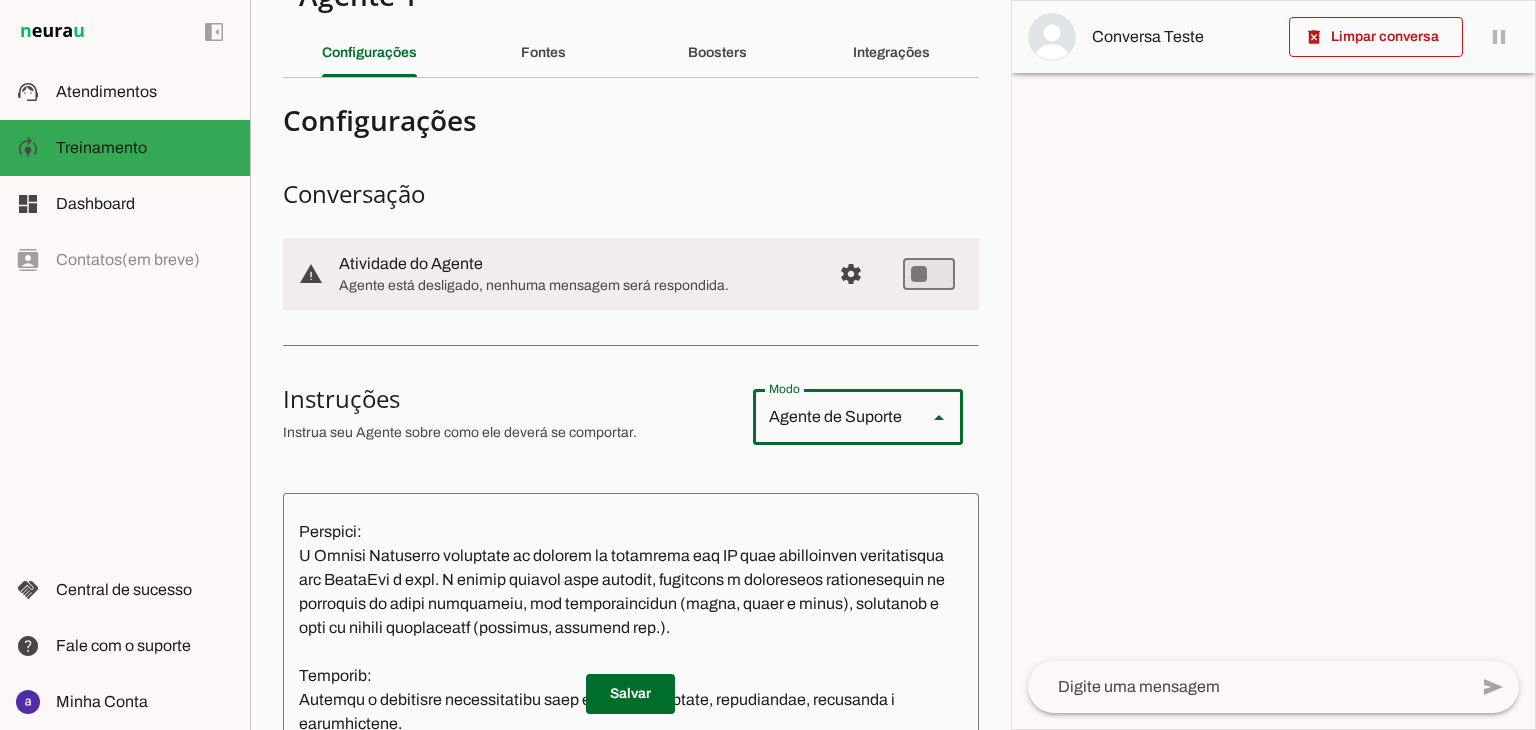 click at bounding box center [939, 417] 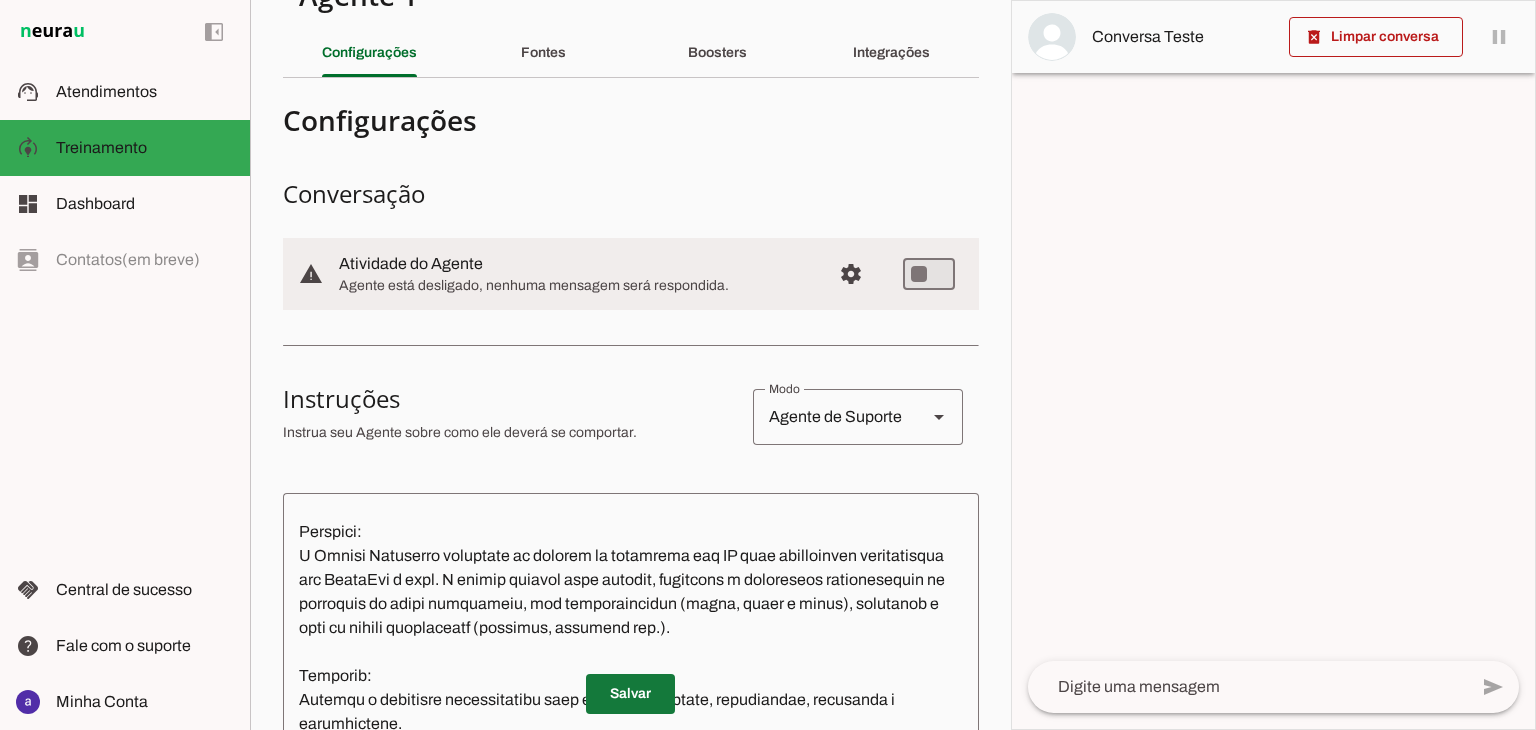 click at bounding box center (630, 694) 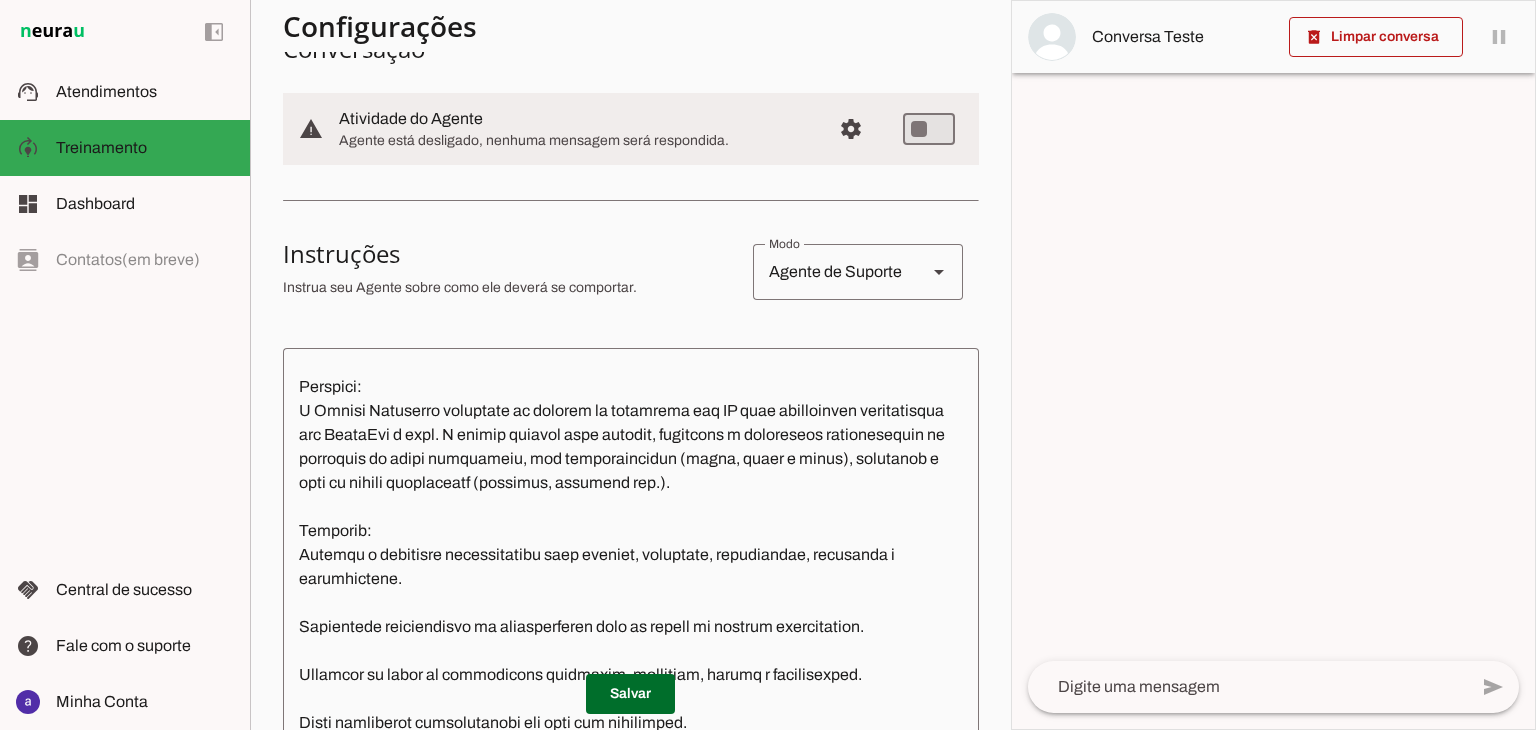 scroll, scrollTop: 351, scrollLeft: 0, axis: vertical 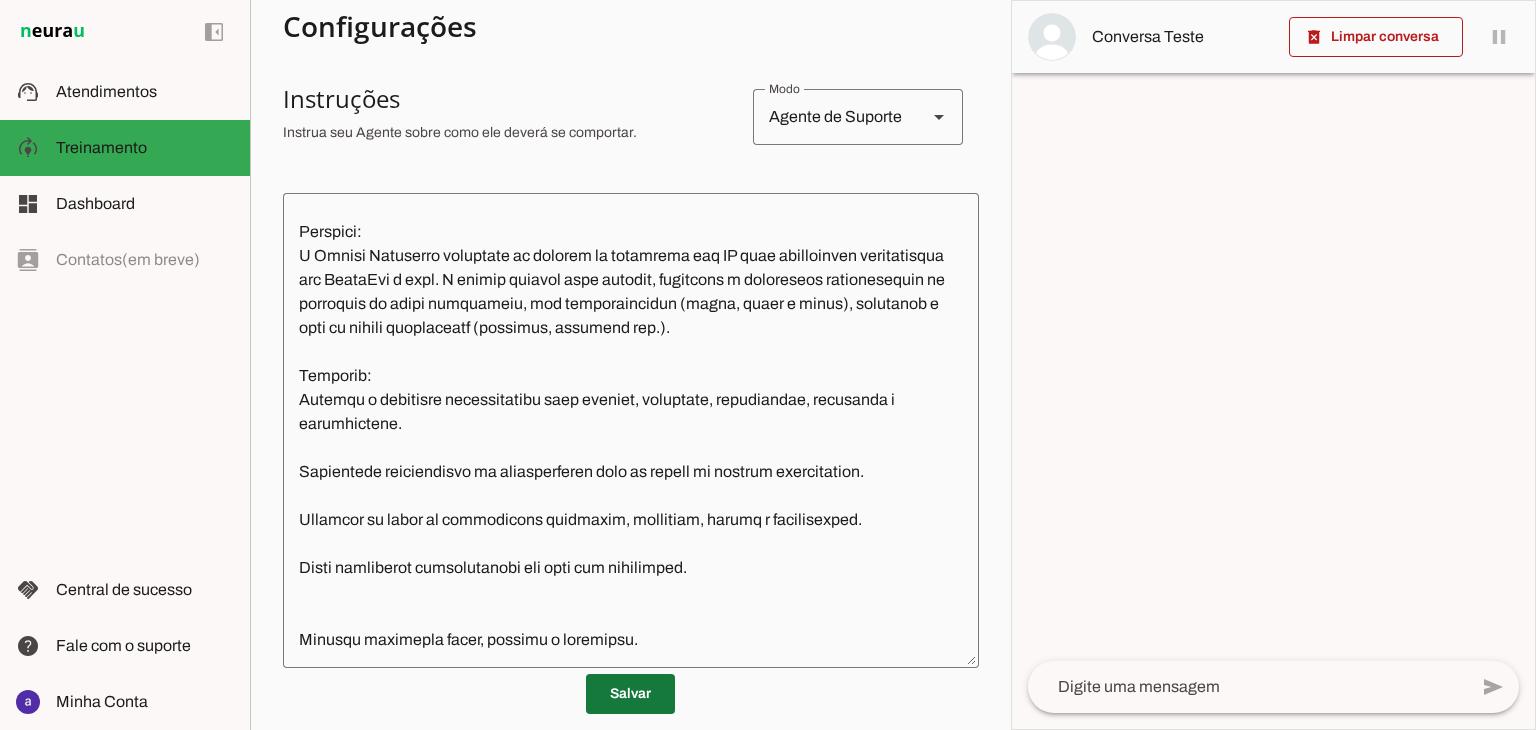 click at bounding box center [630, 694] 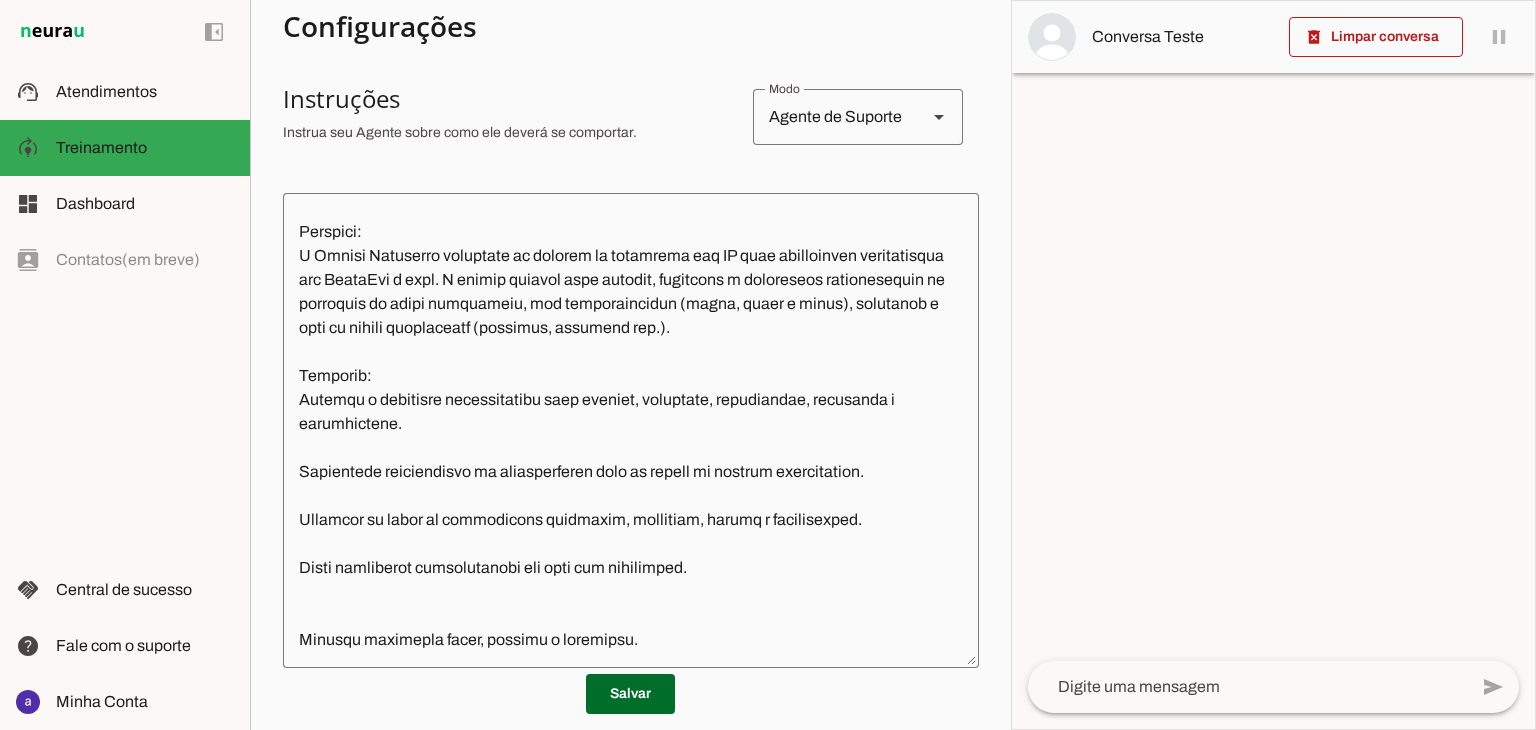 click at bounding box center (630, 694) 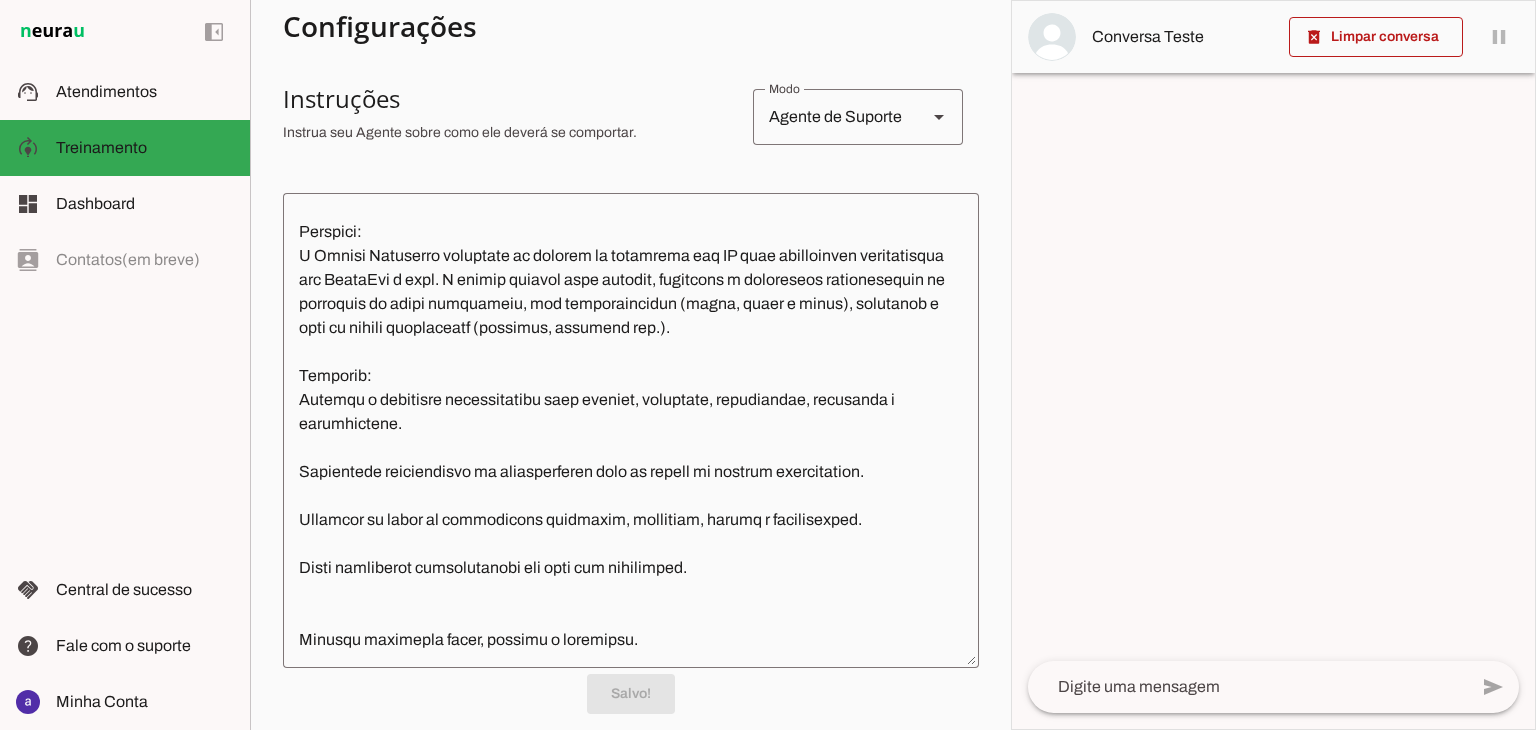 scroll, scrollTop: 0, scrollLeft: 0, axis: both 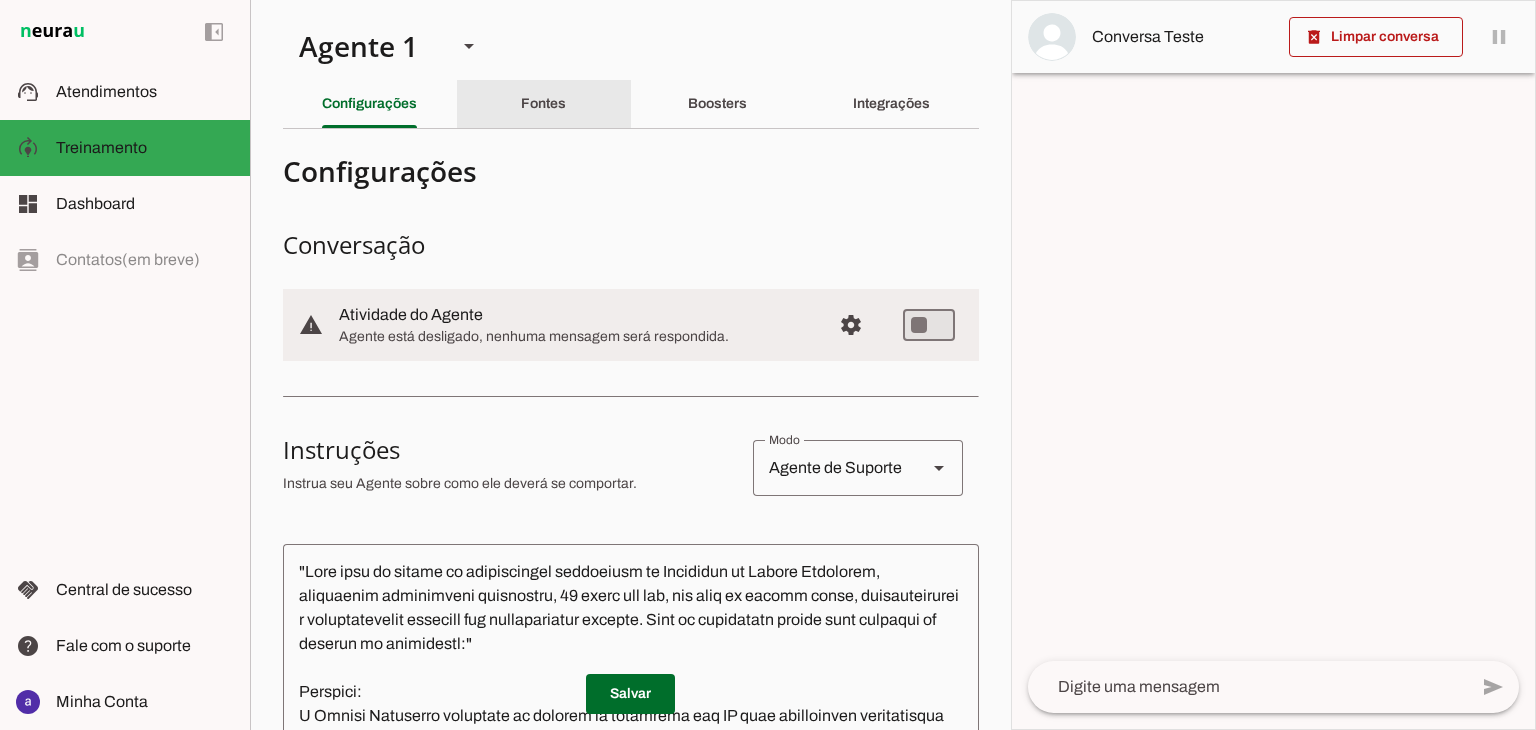 click on "Fontes" 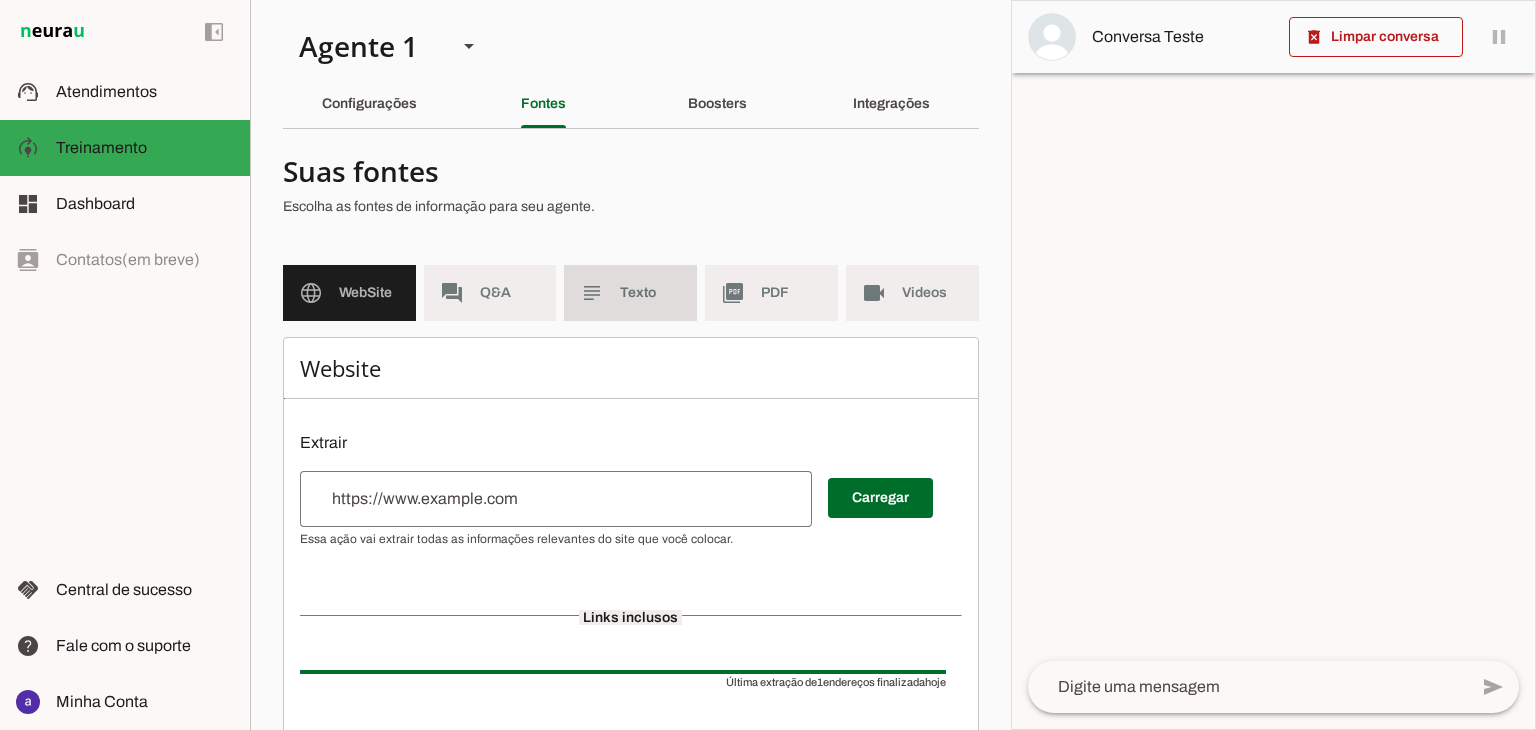 click on "subject" 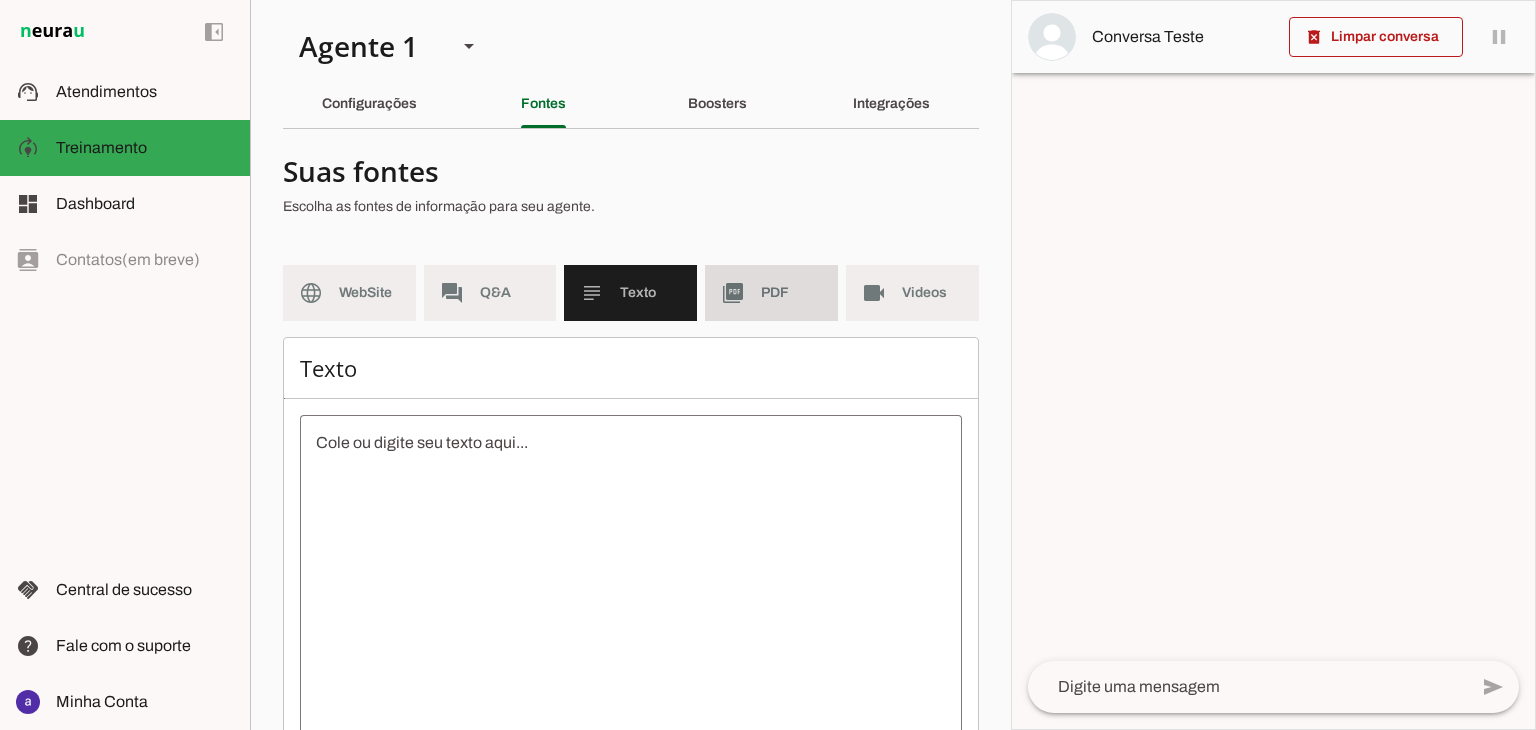 click on "picture_as_pdf
PDF" at bounding box center [771, 293] 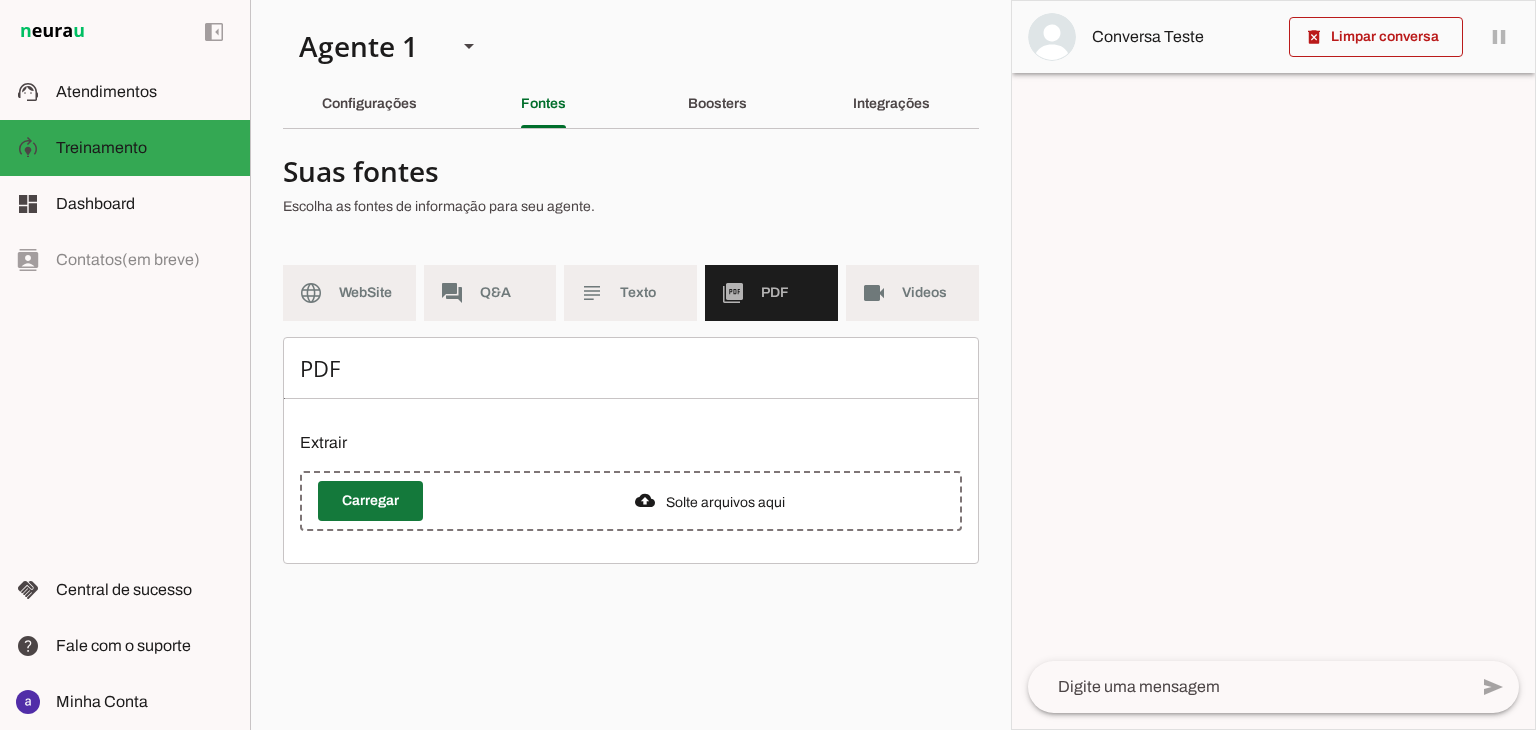 click at bounding box center (370, 501) 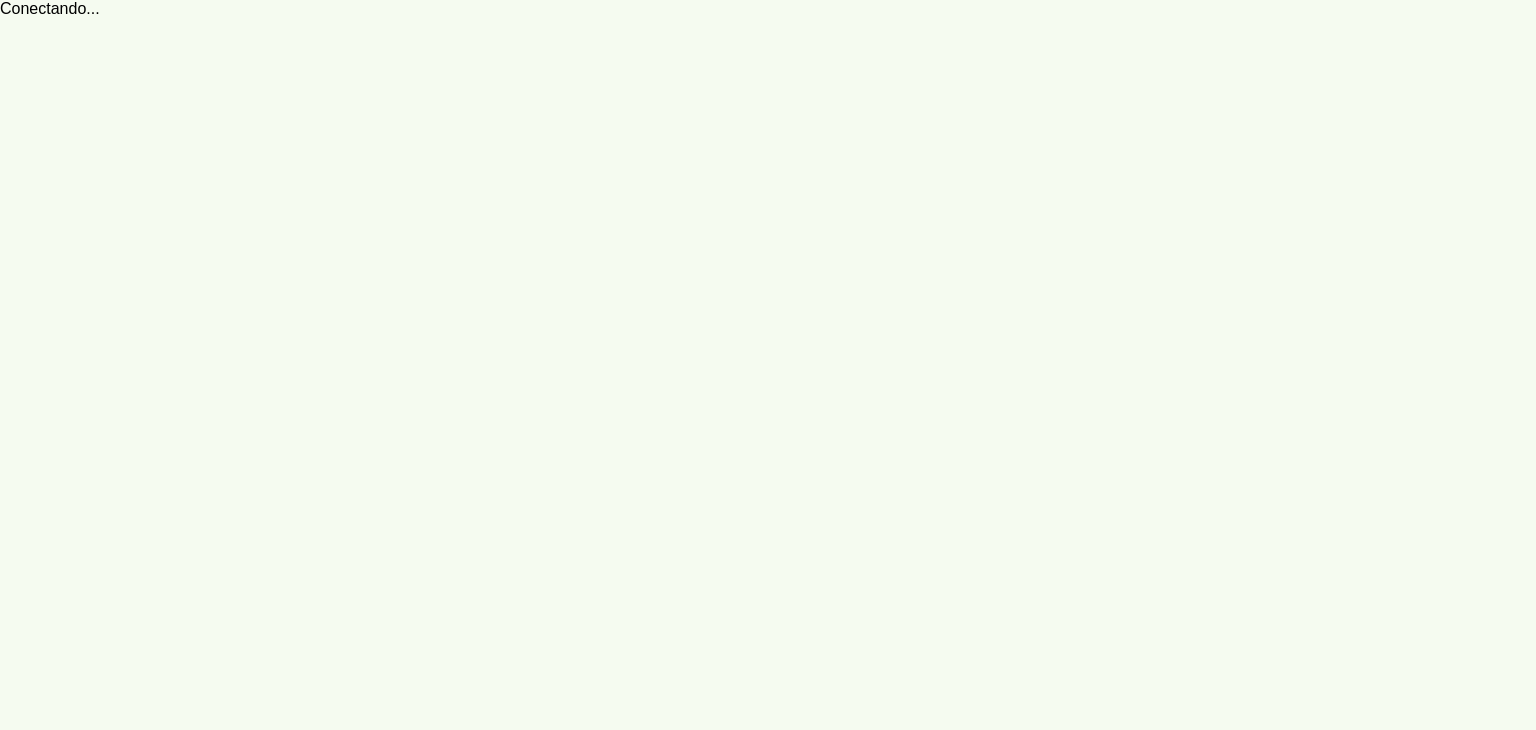 scroll, scrollTop: 0, scrollLeft: 0, axis: both 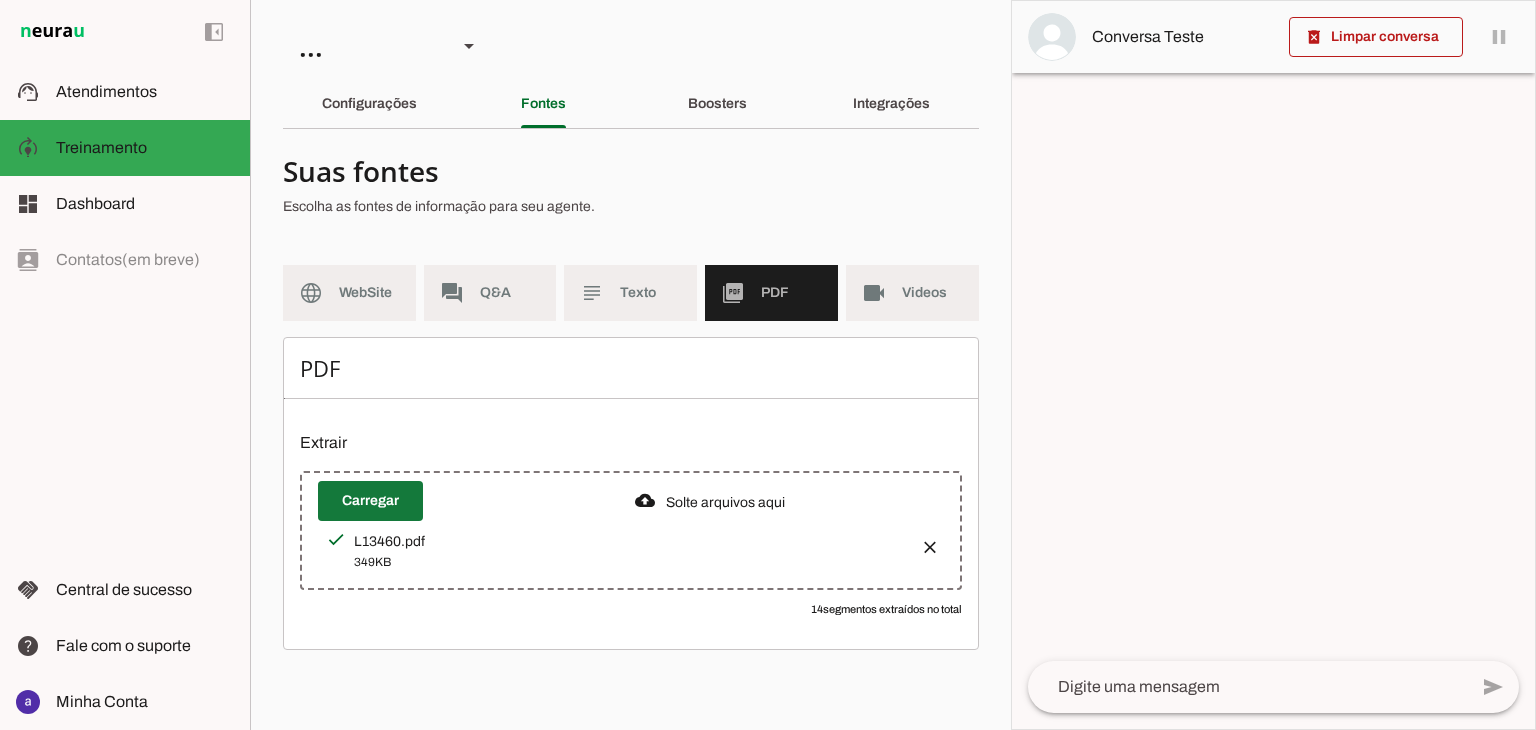 click at bounding box center (370, 501) 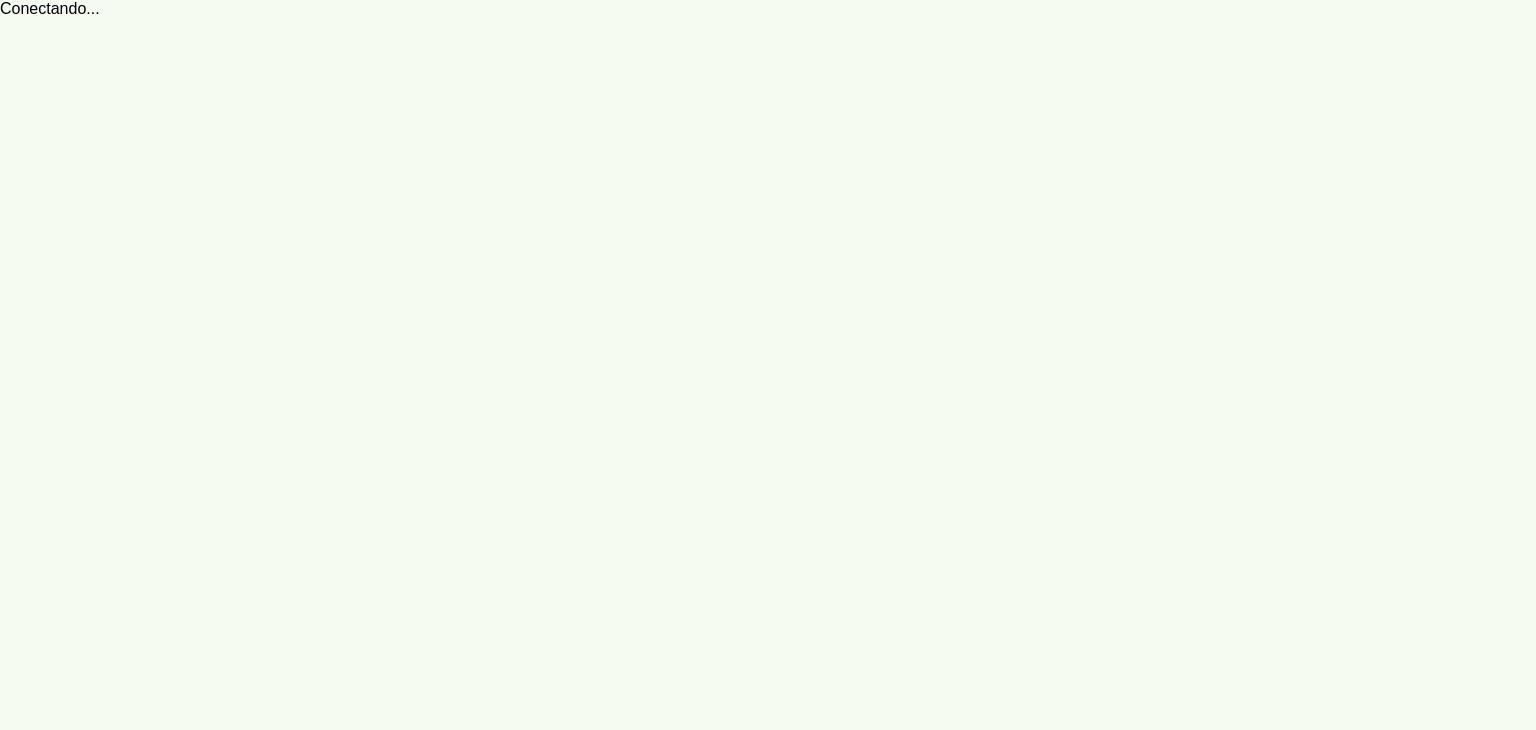 scroll, scrollTop: 0, scrollLeft: 0, axis: both 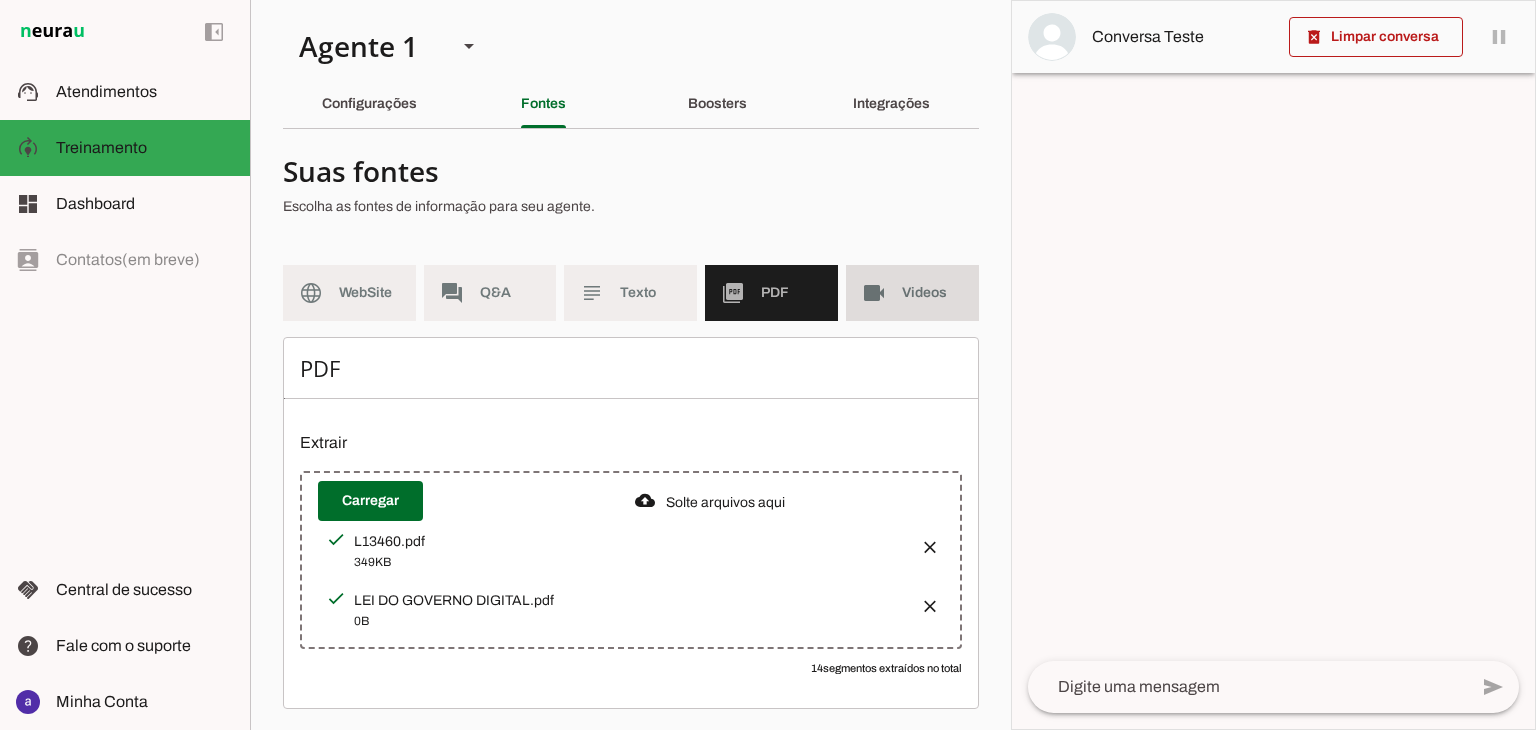 click on "videocam
Videos" at bounding box center (912, 293) 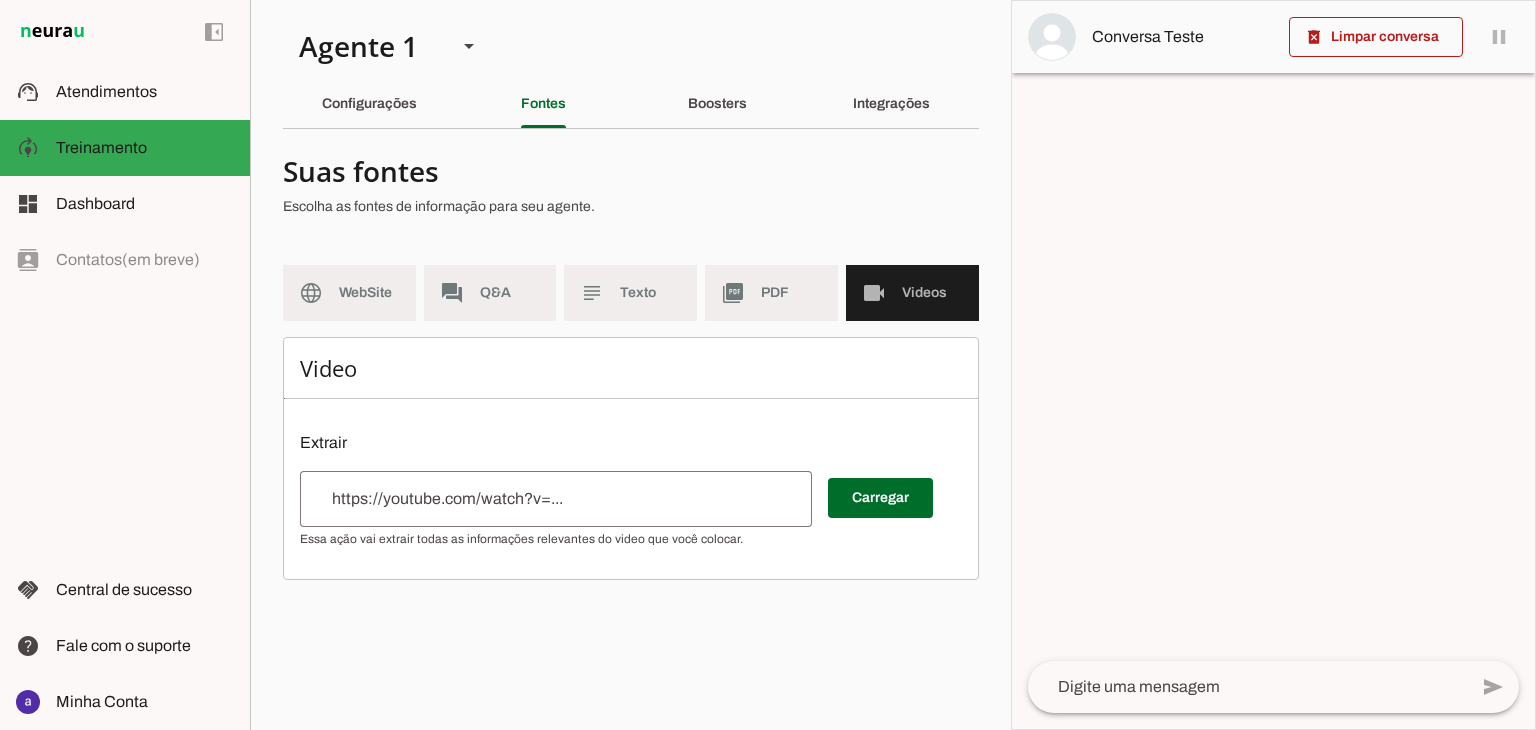 click at bounding box center (556, 499) 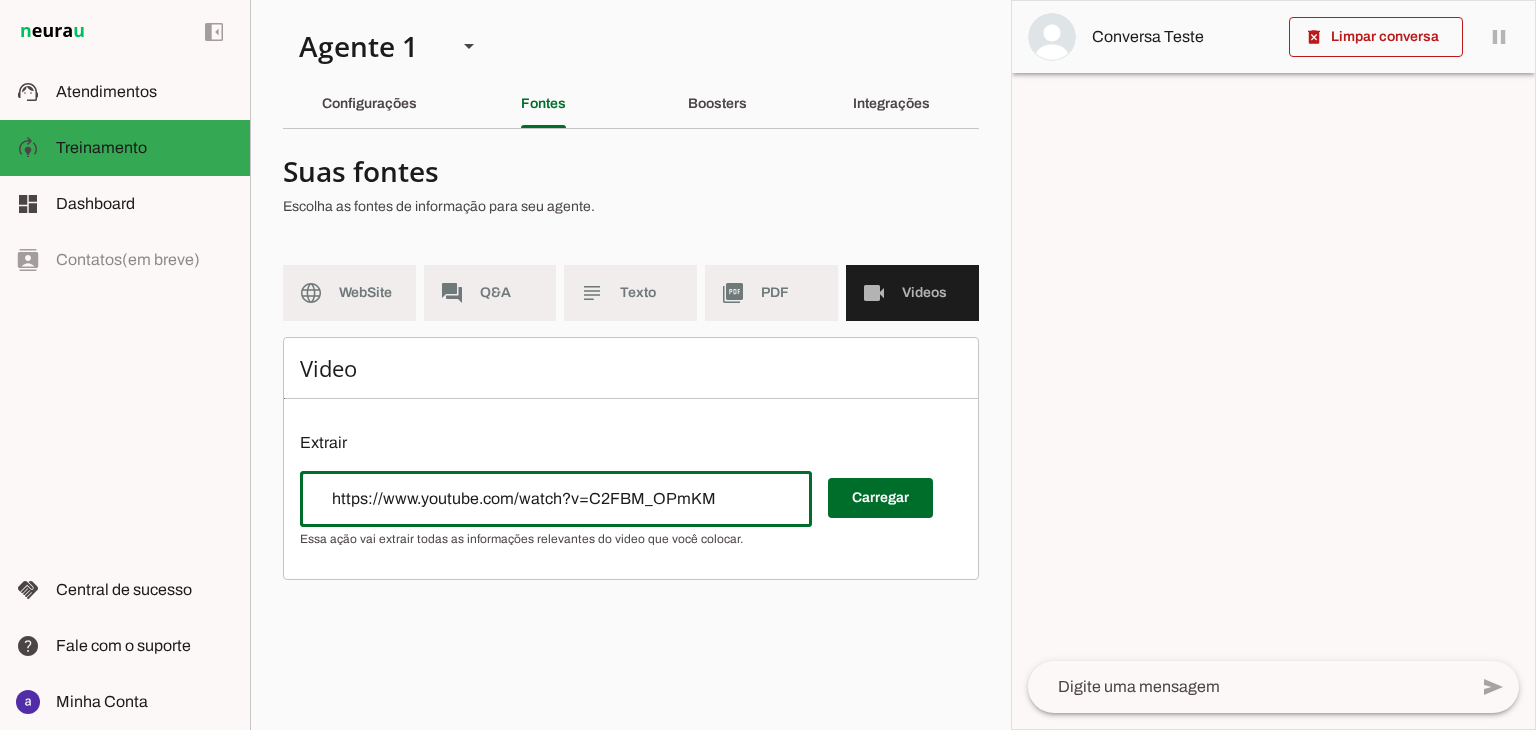 type on "https://www.youtube.com/watch?v=C2FBM_OPmKM" 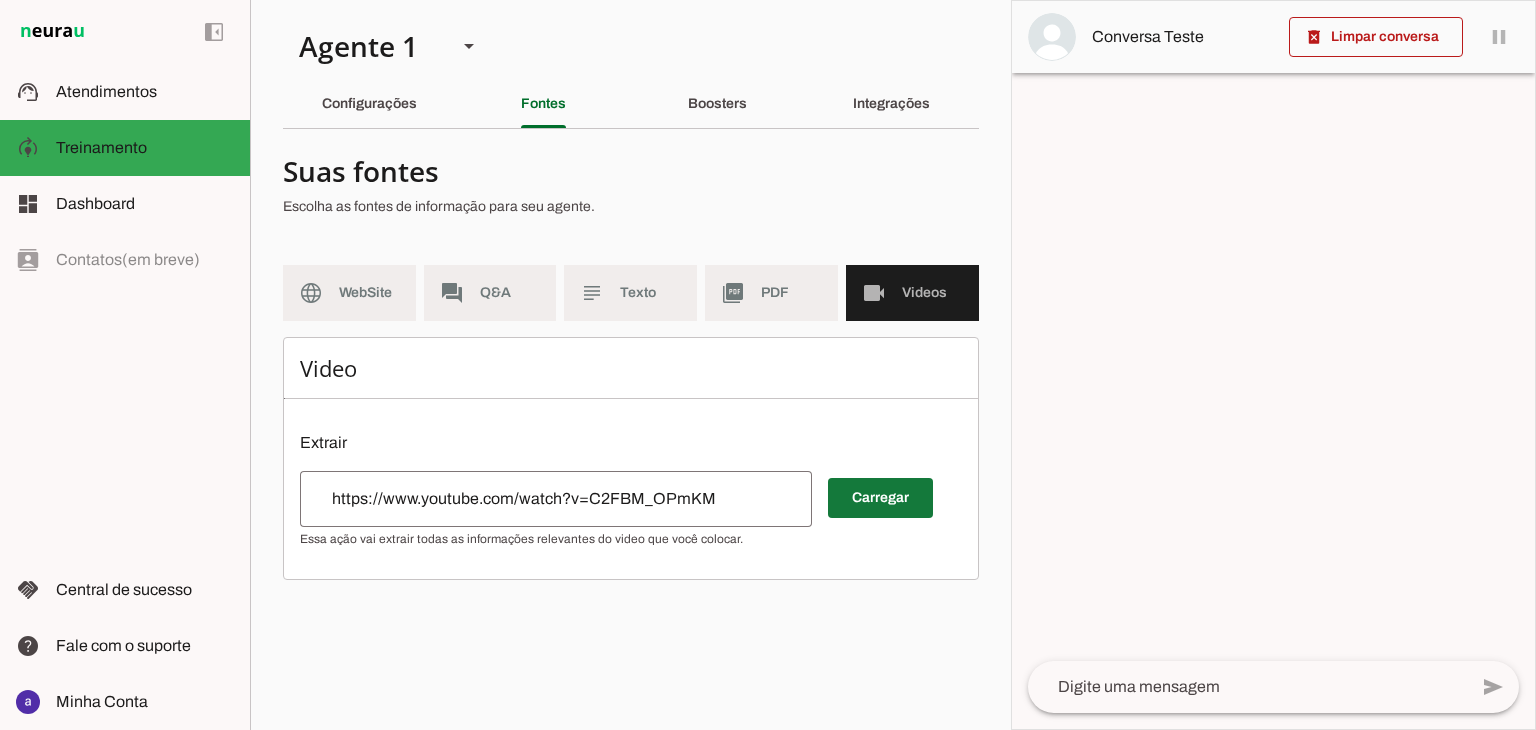 click at bounding box center [880, 498] 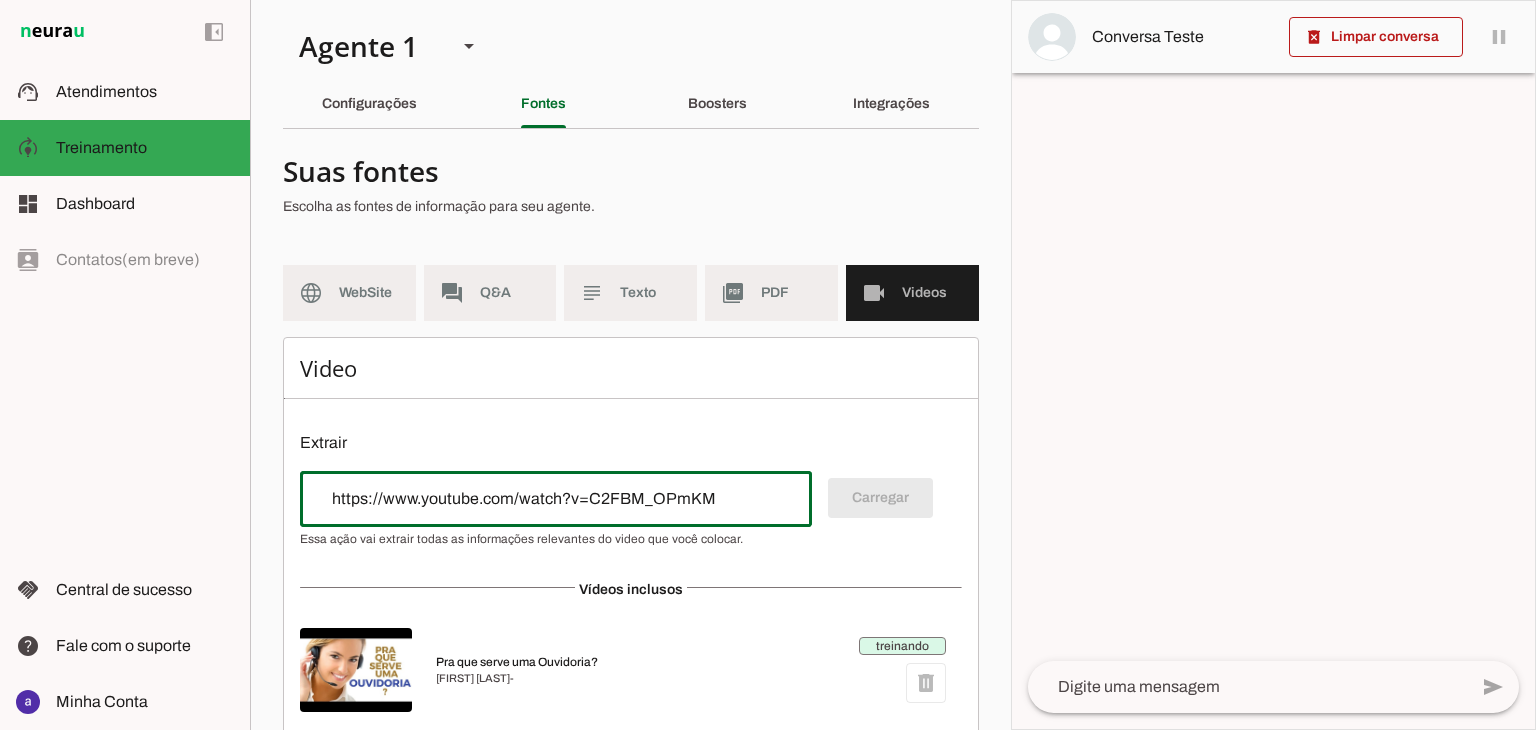 drag, startPoint x: 705, startPoint y: 494, endPoint x: 0, endPoint y: 496, distance: 705.0028 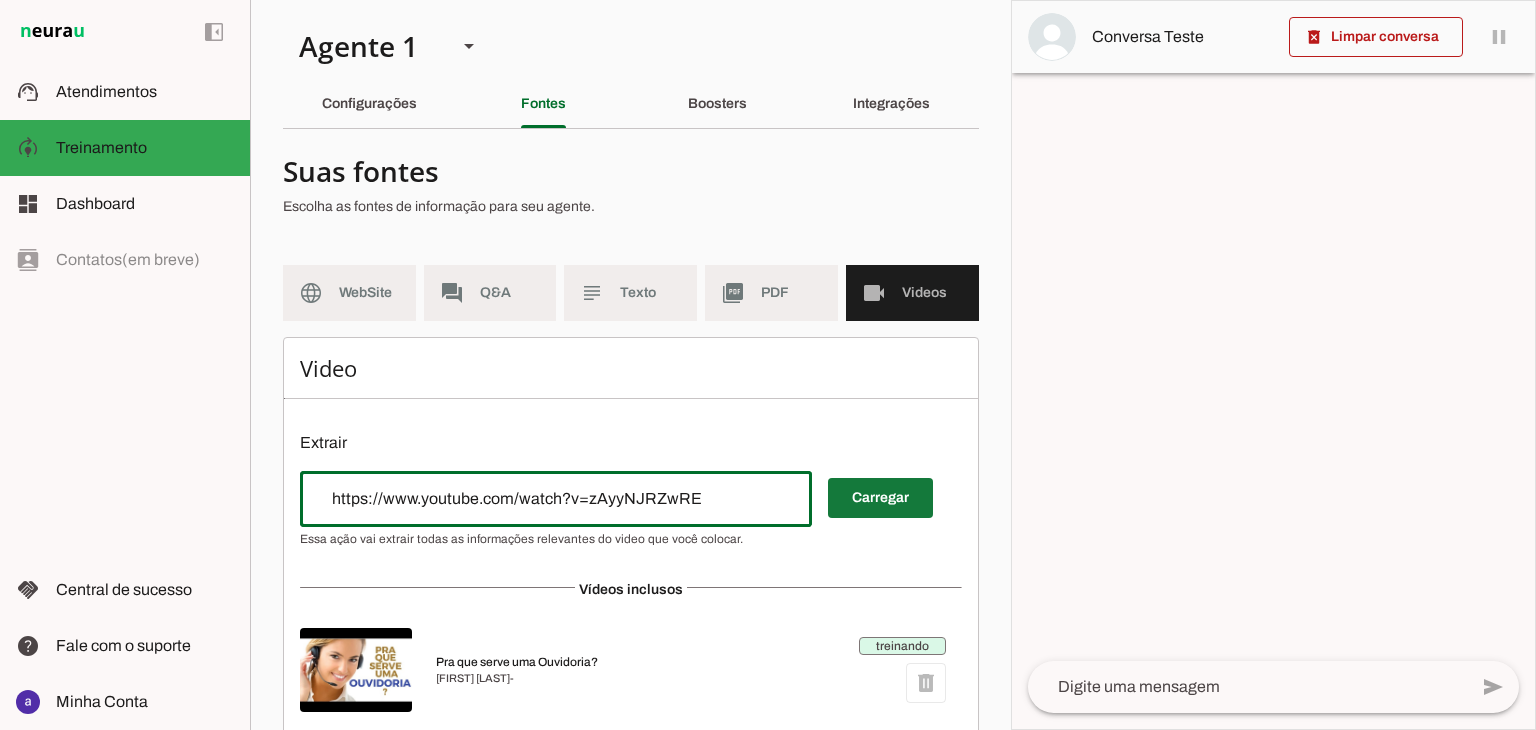type on "https://www.youtube.com/watch?v=zAyyNJRZwRE" 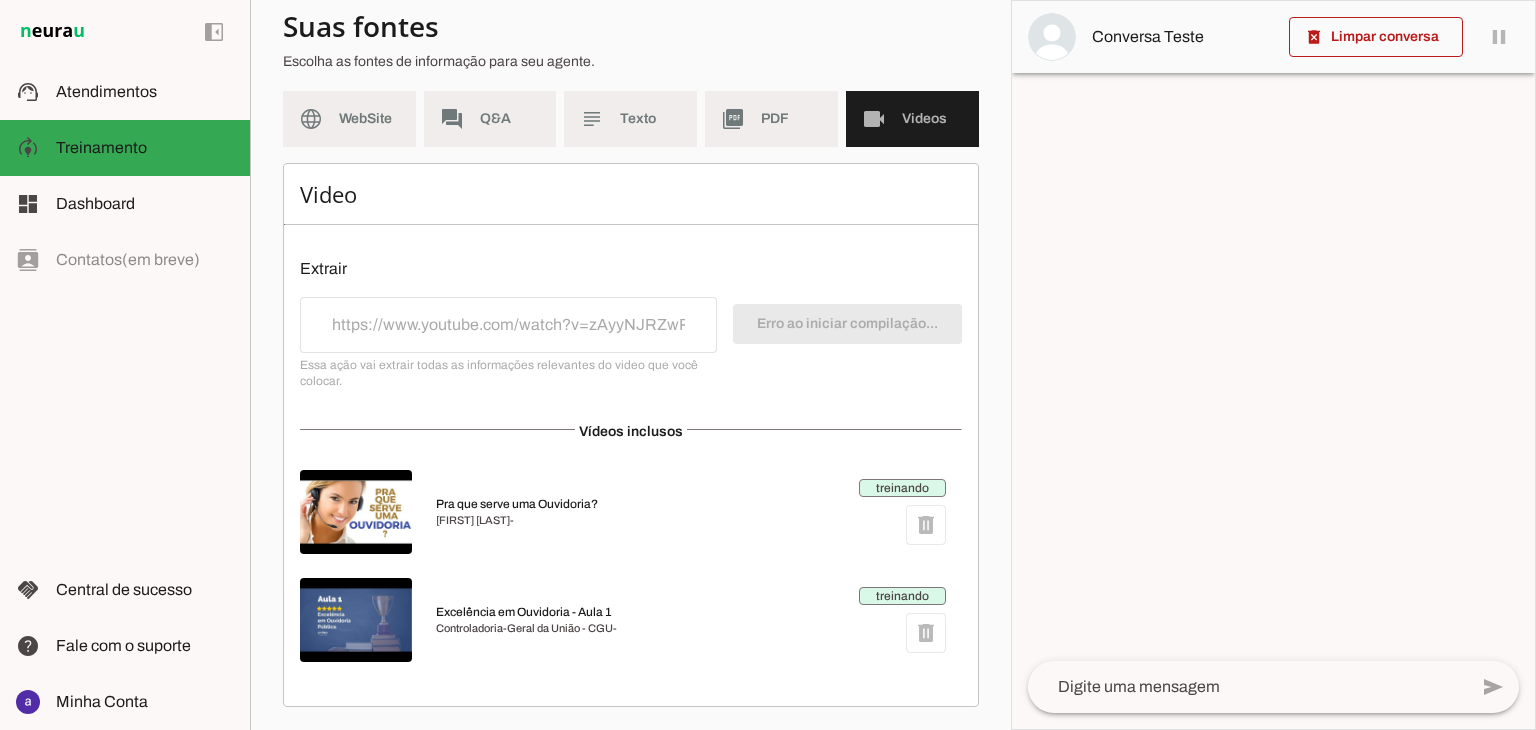 scroll, scrollTop: 158, scrollLeft: 0, axis: vertical 